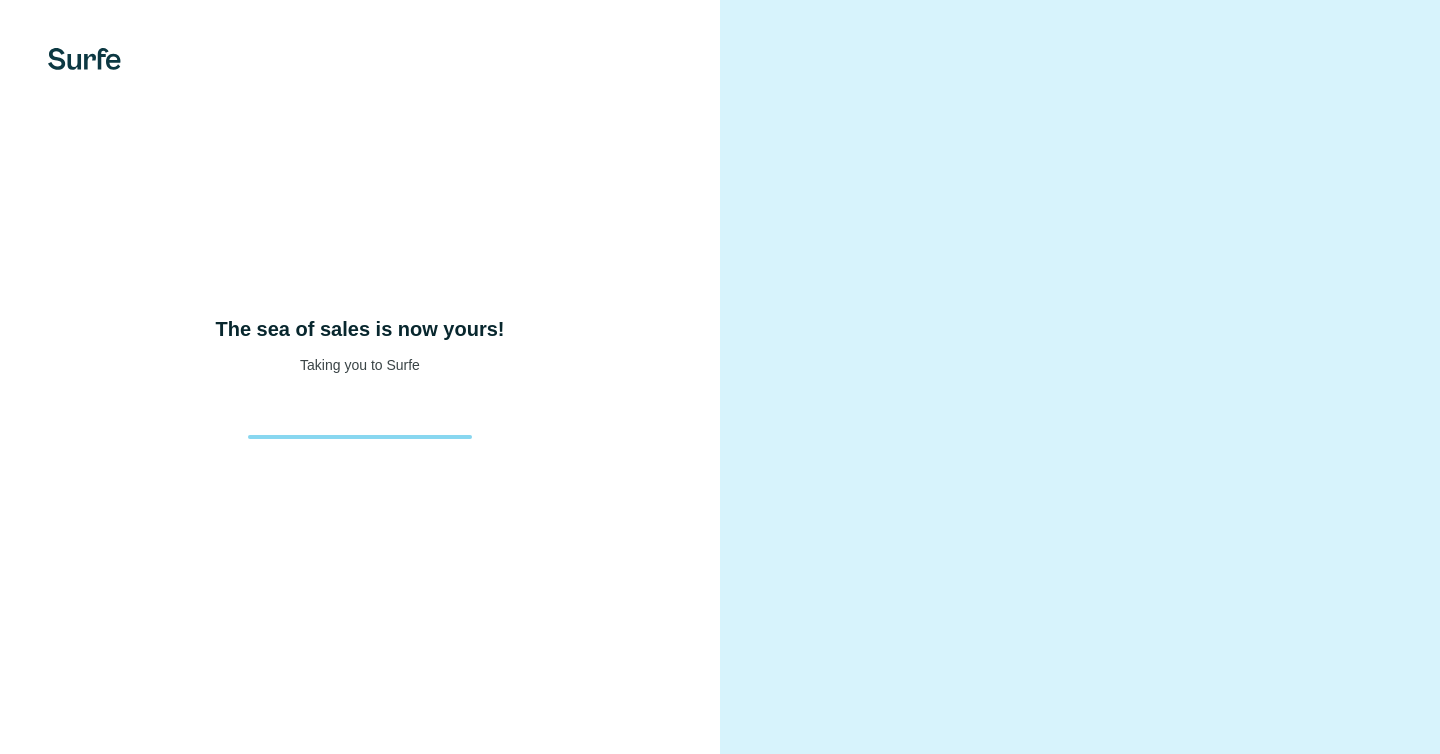 scroll, scrollTop: 0, scrollLeft: 0, axis: both 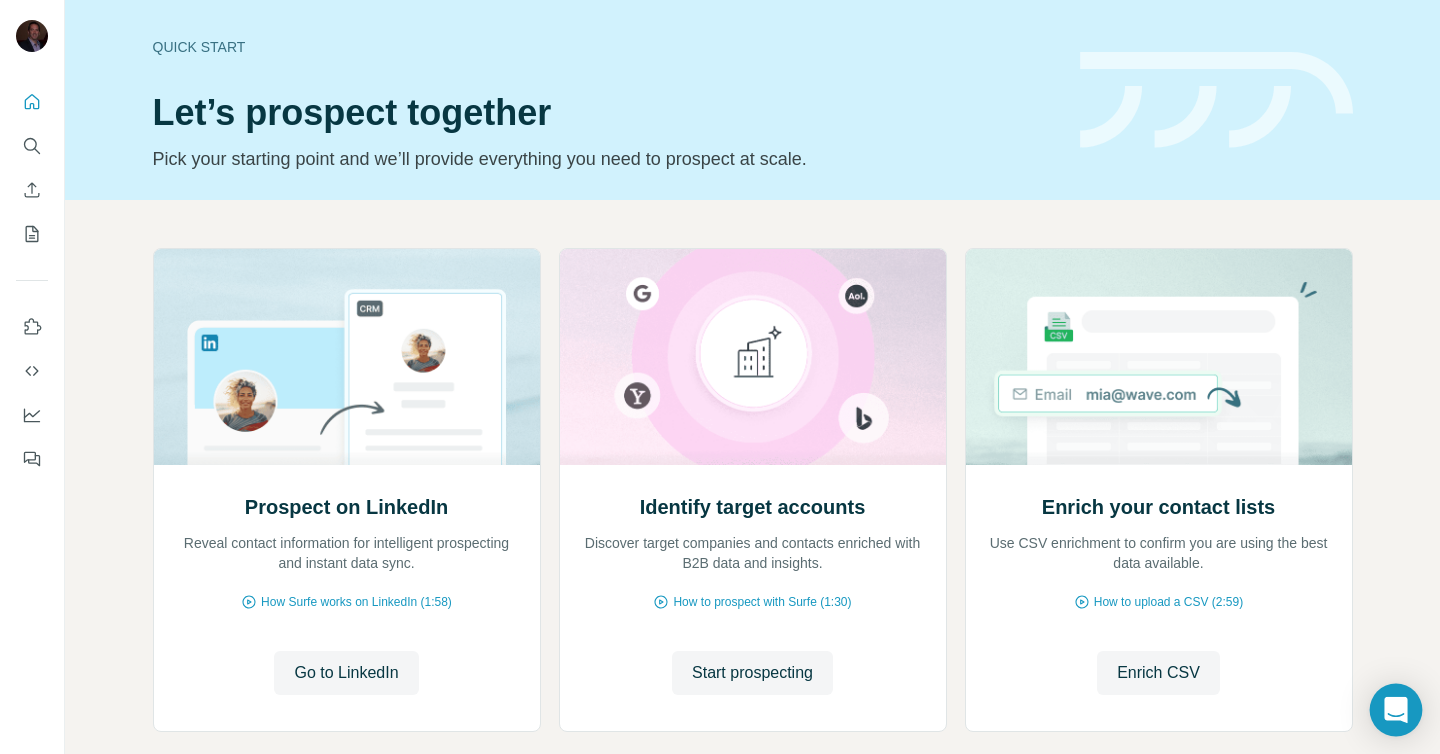 click 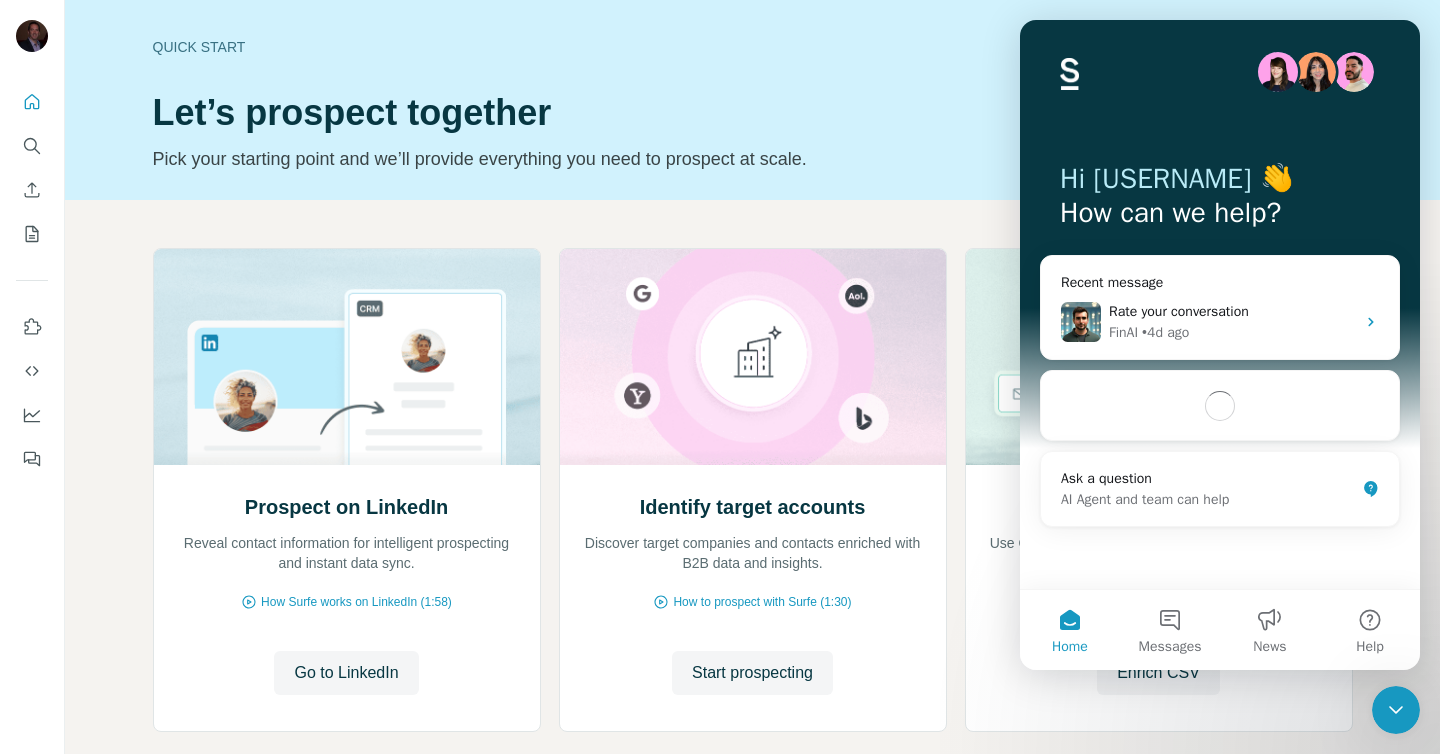 scroll, scrollTop: 0, scrollLeft: 0, axis: both 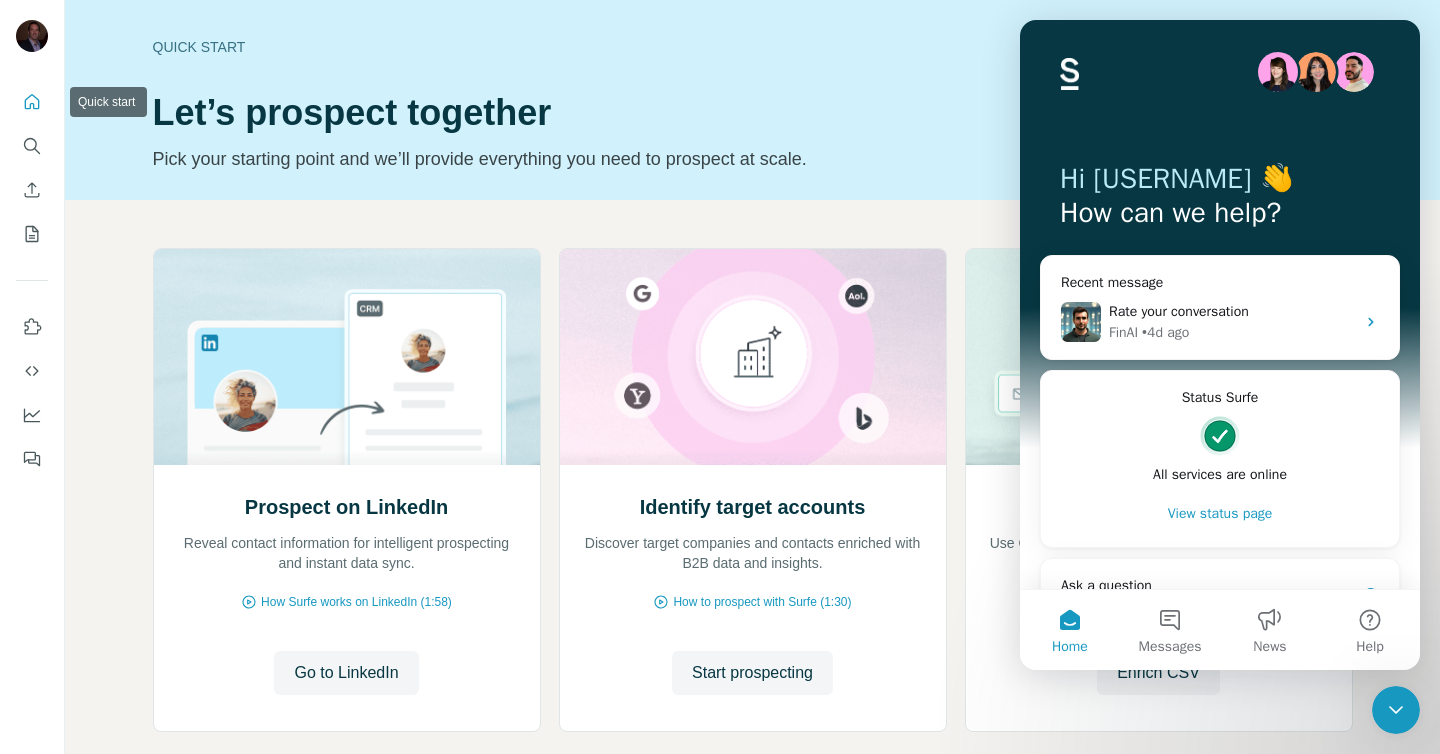 click 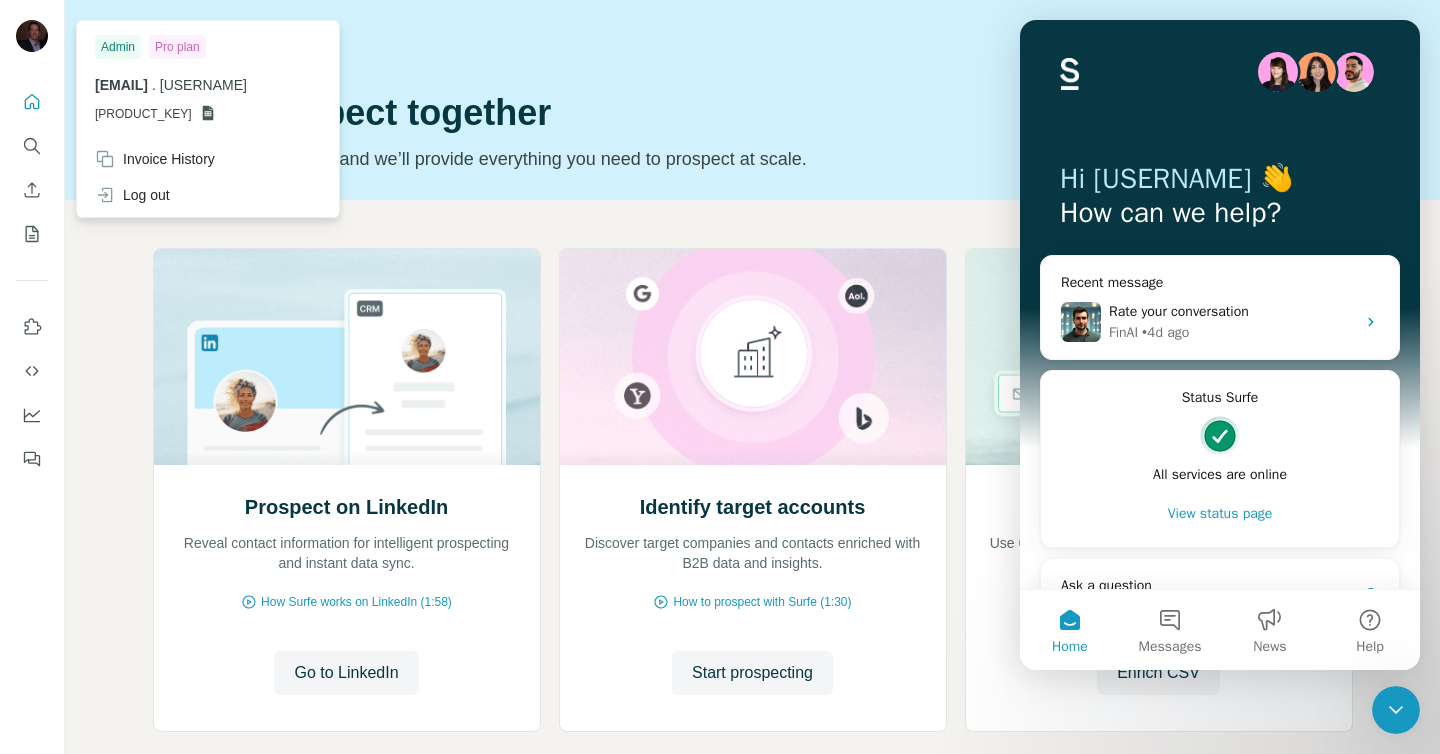 click at bounding box center (32, 36) 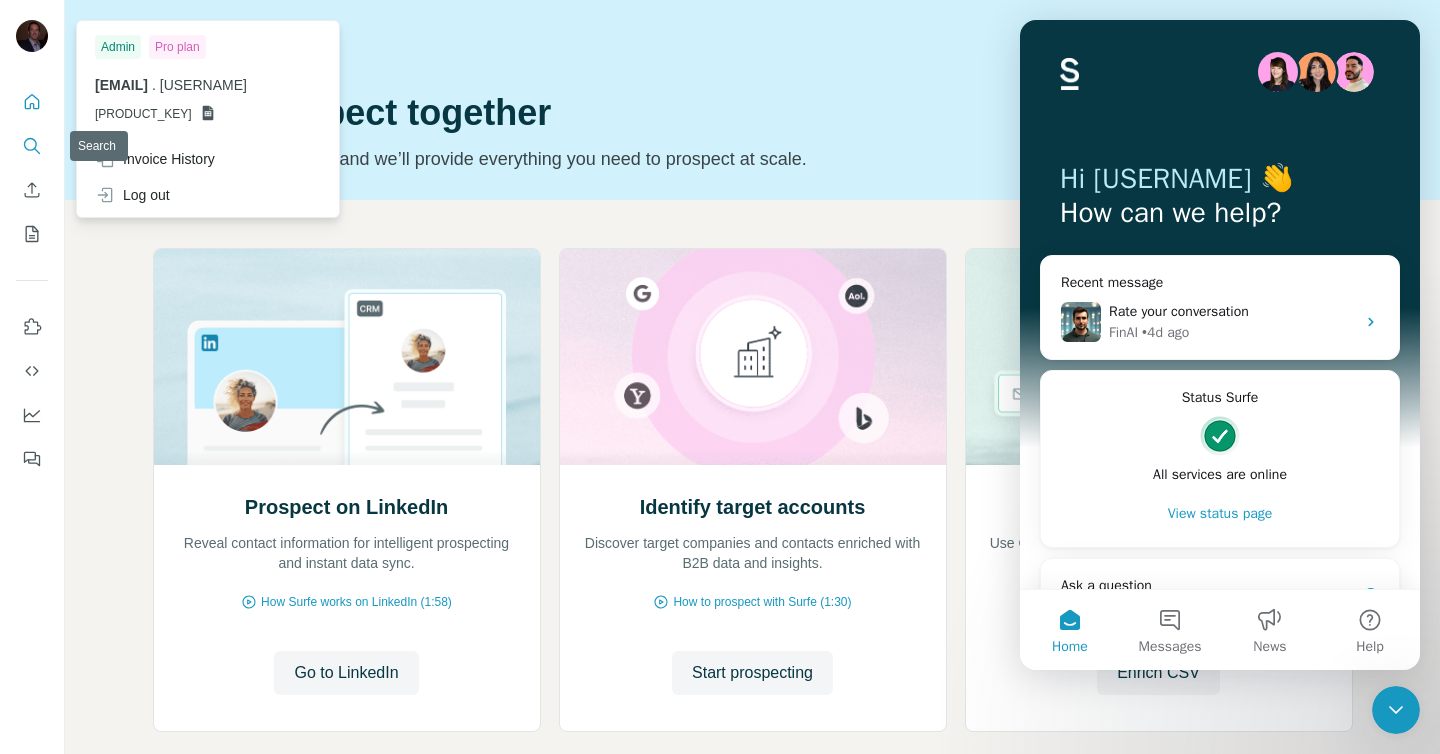 click 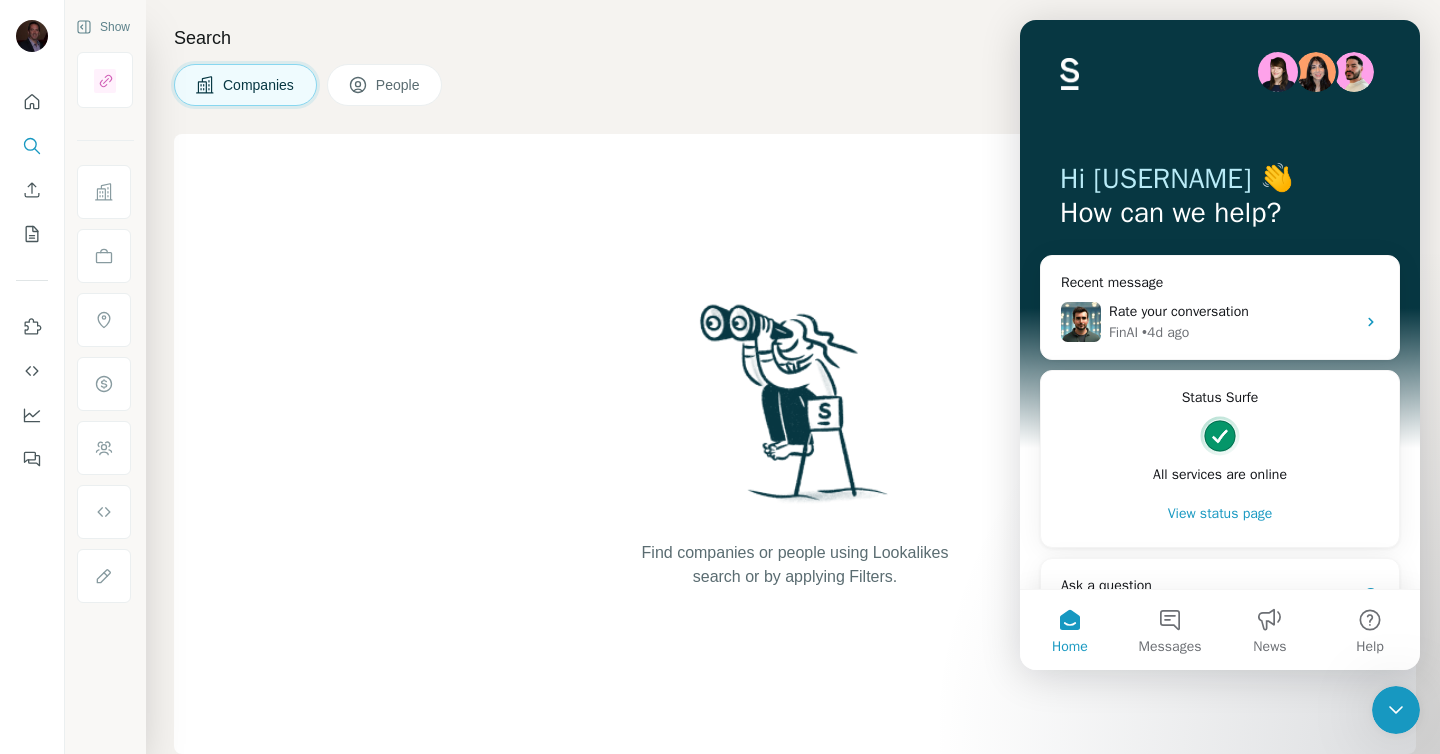 click on "People" at bounding box center [385, 85] 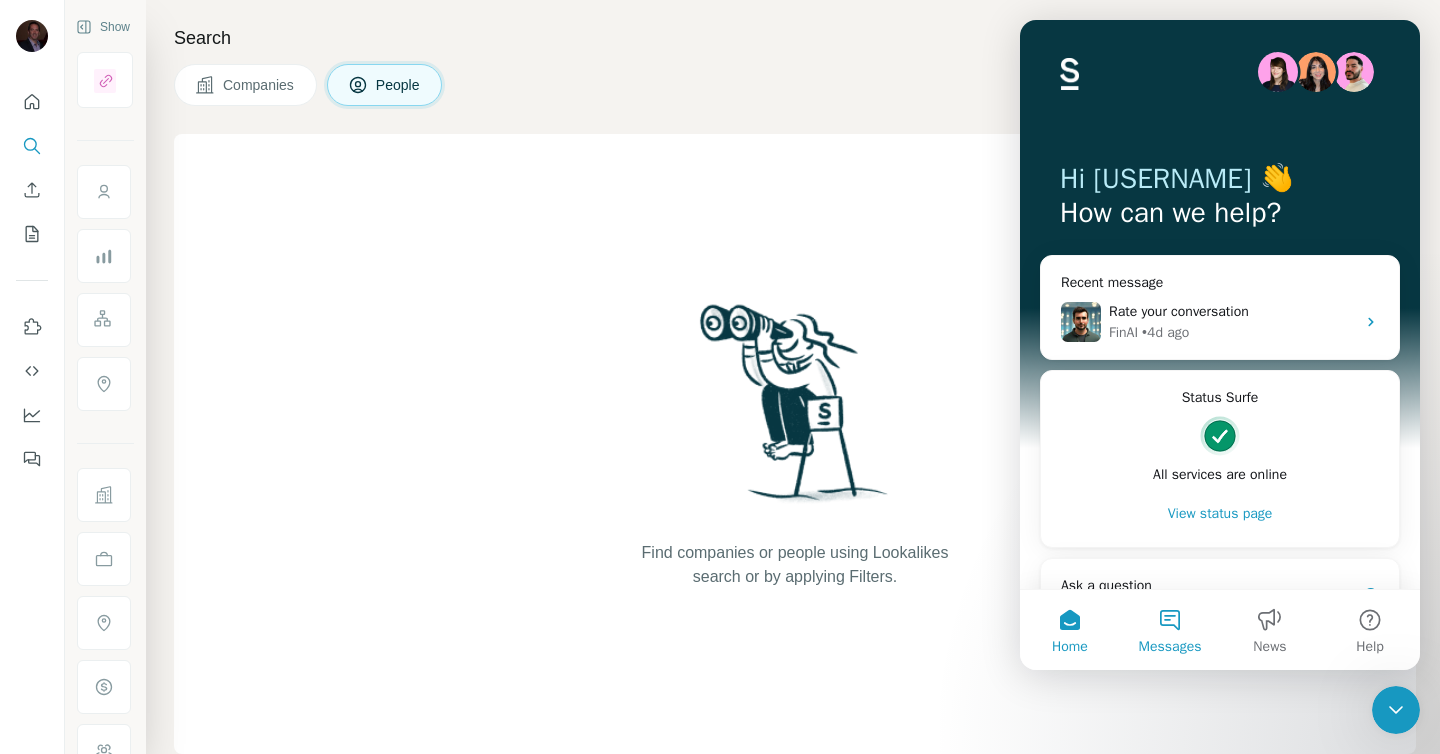 click on "Messages" at bounding box center (1170, 630) 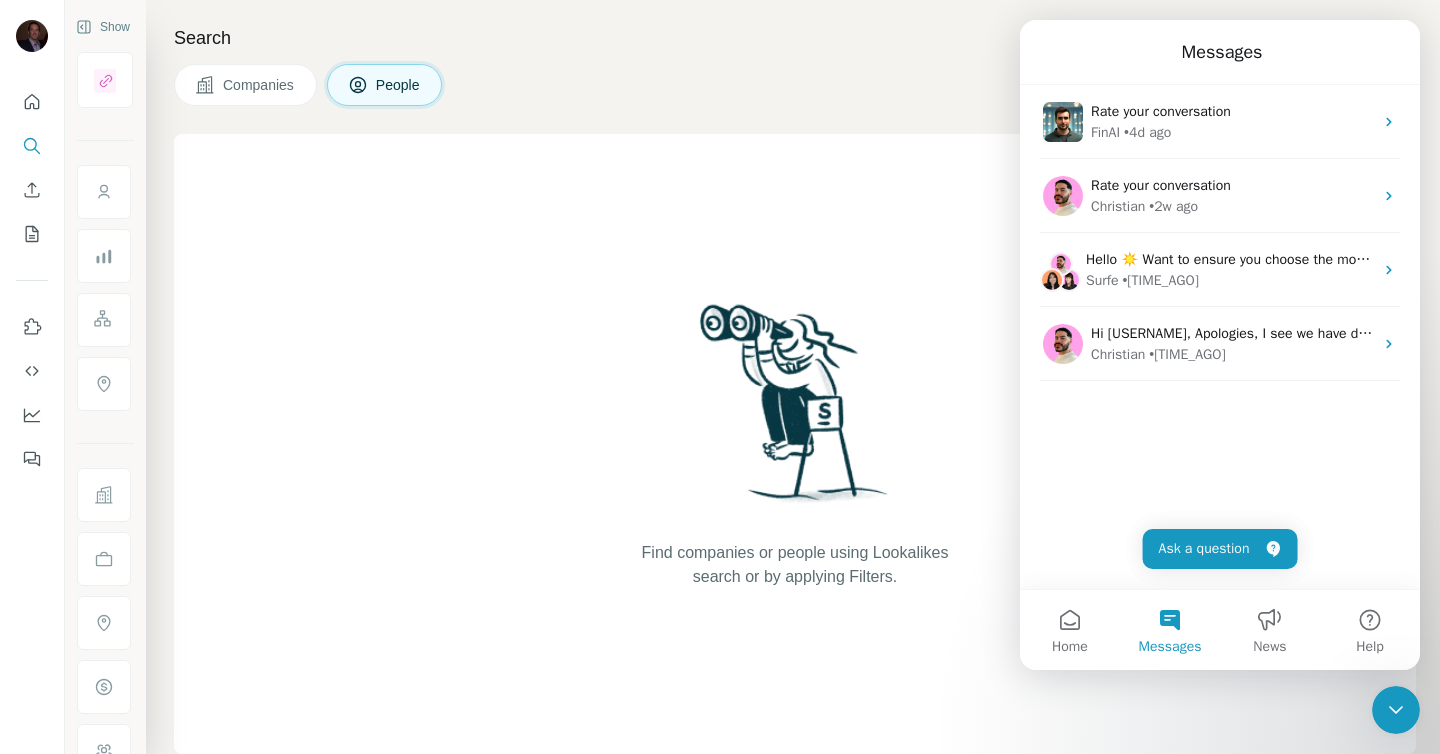 click on "Find companies or people using Lookalikes search or by applying Filters." at bounding box center (795, 444) 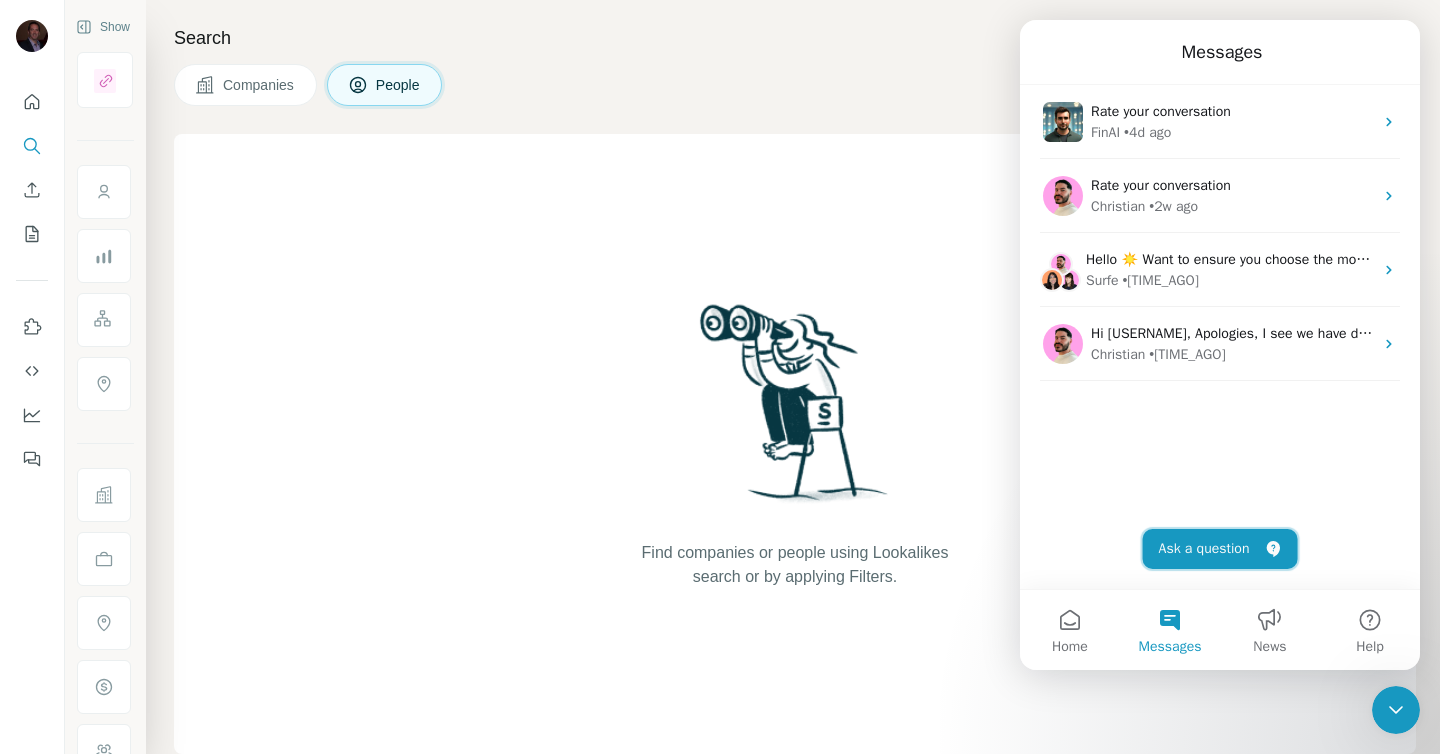 click on "Ask a question" at bounding box center (1220, 549) 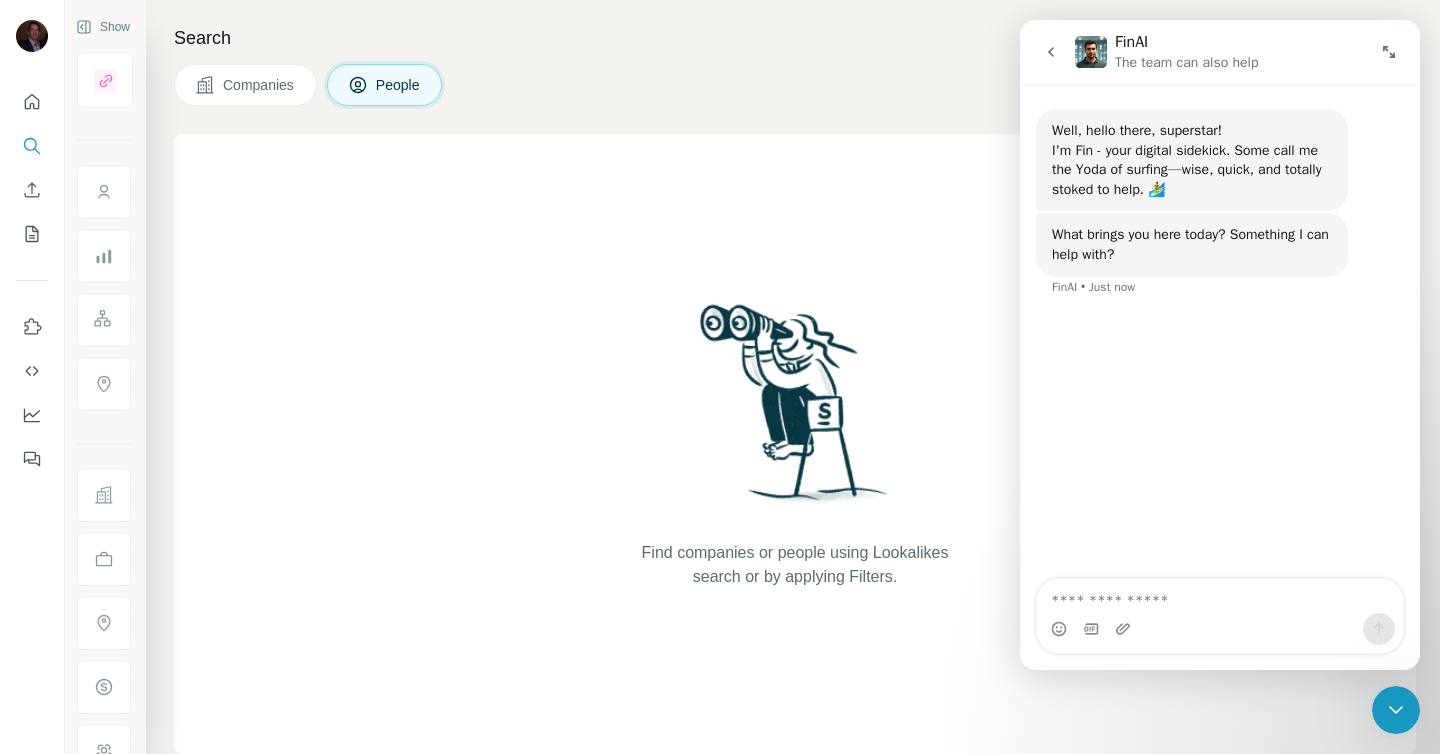click at bounding box center (1220, 629) 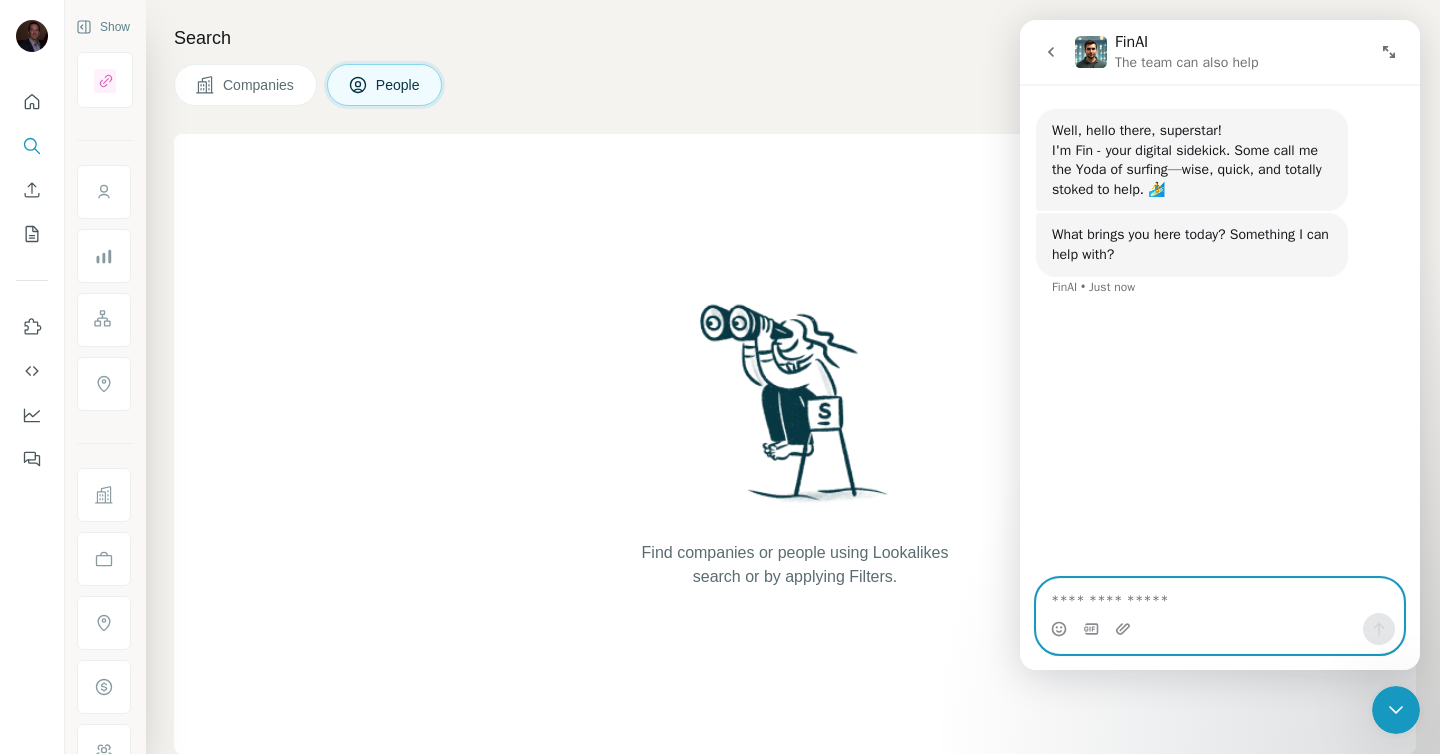 click at bounding box center (1220, 596) 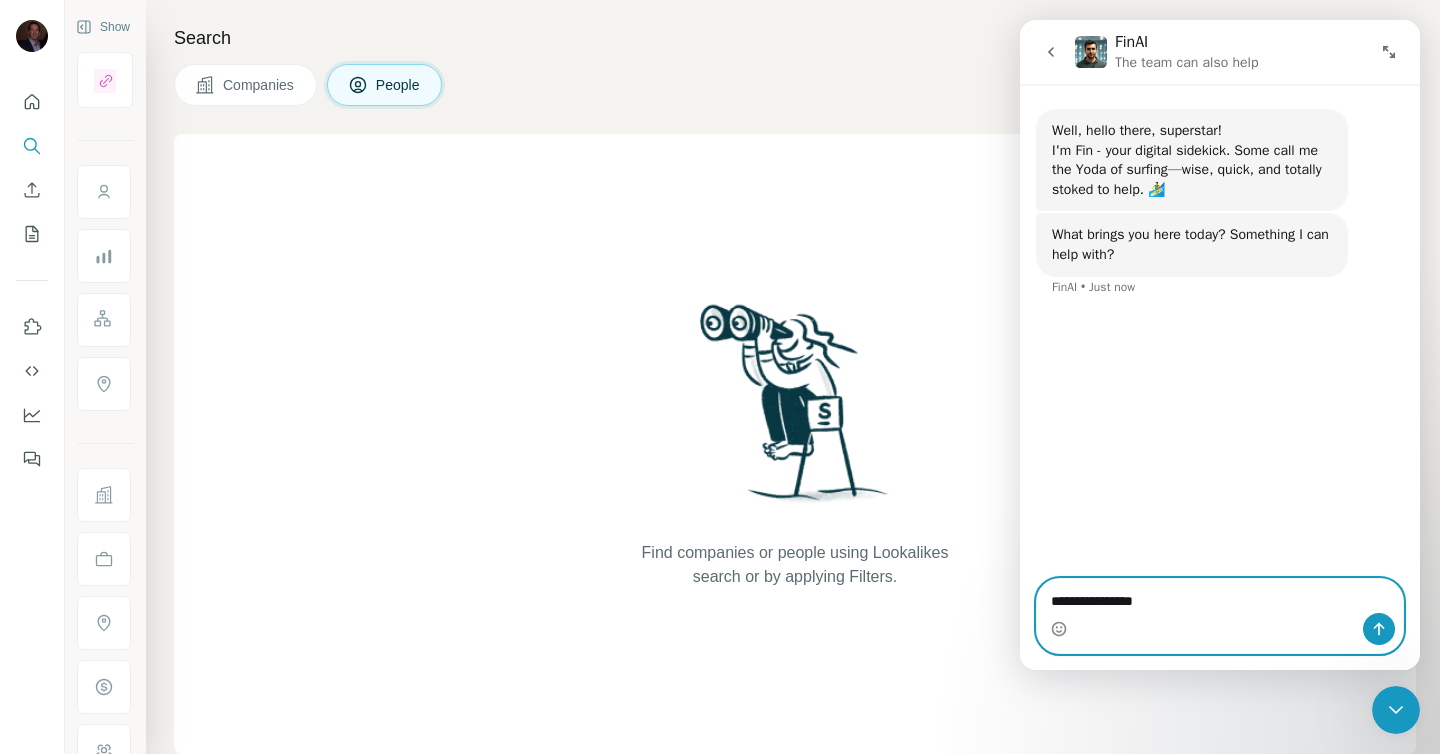 type on "**********" 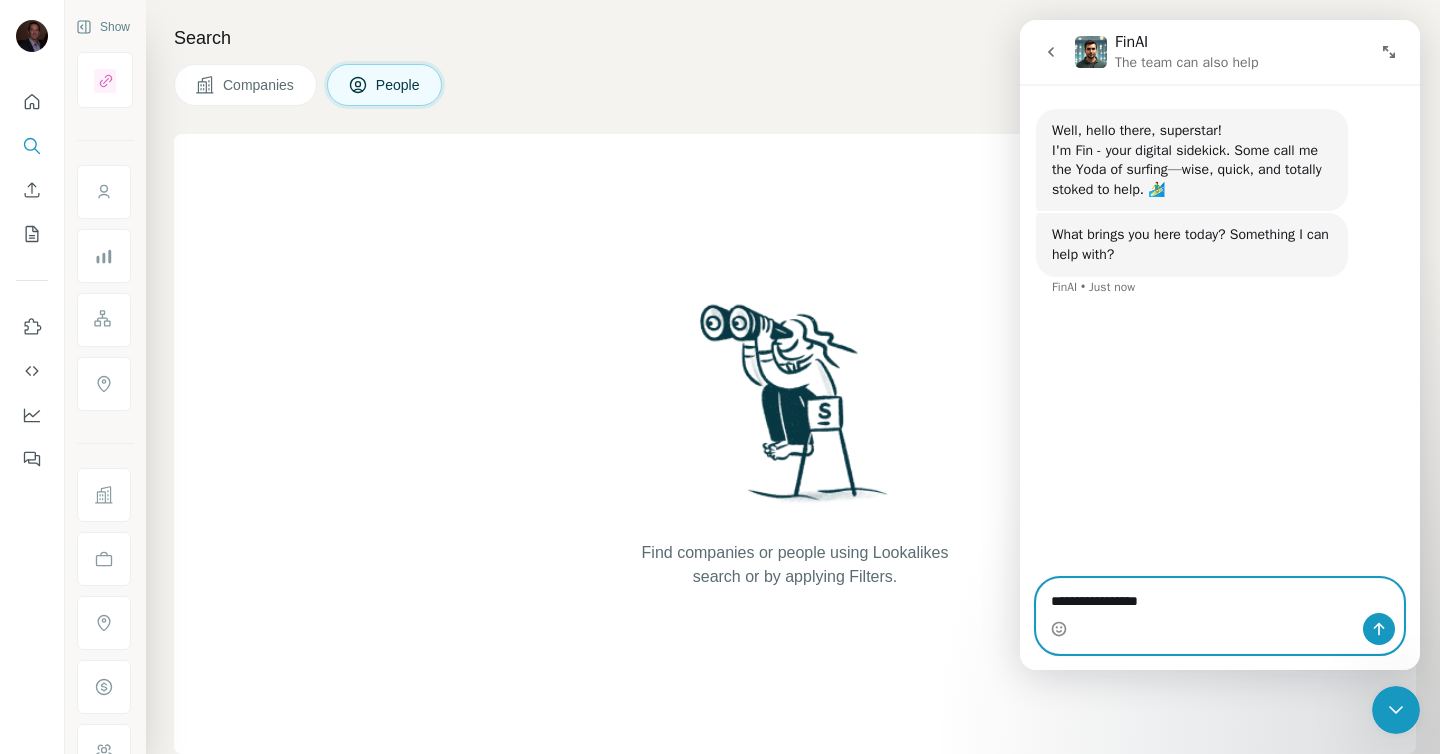type 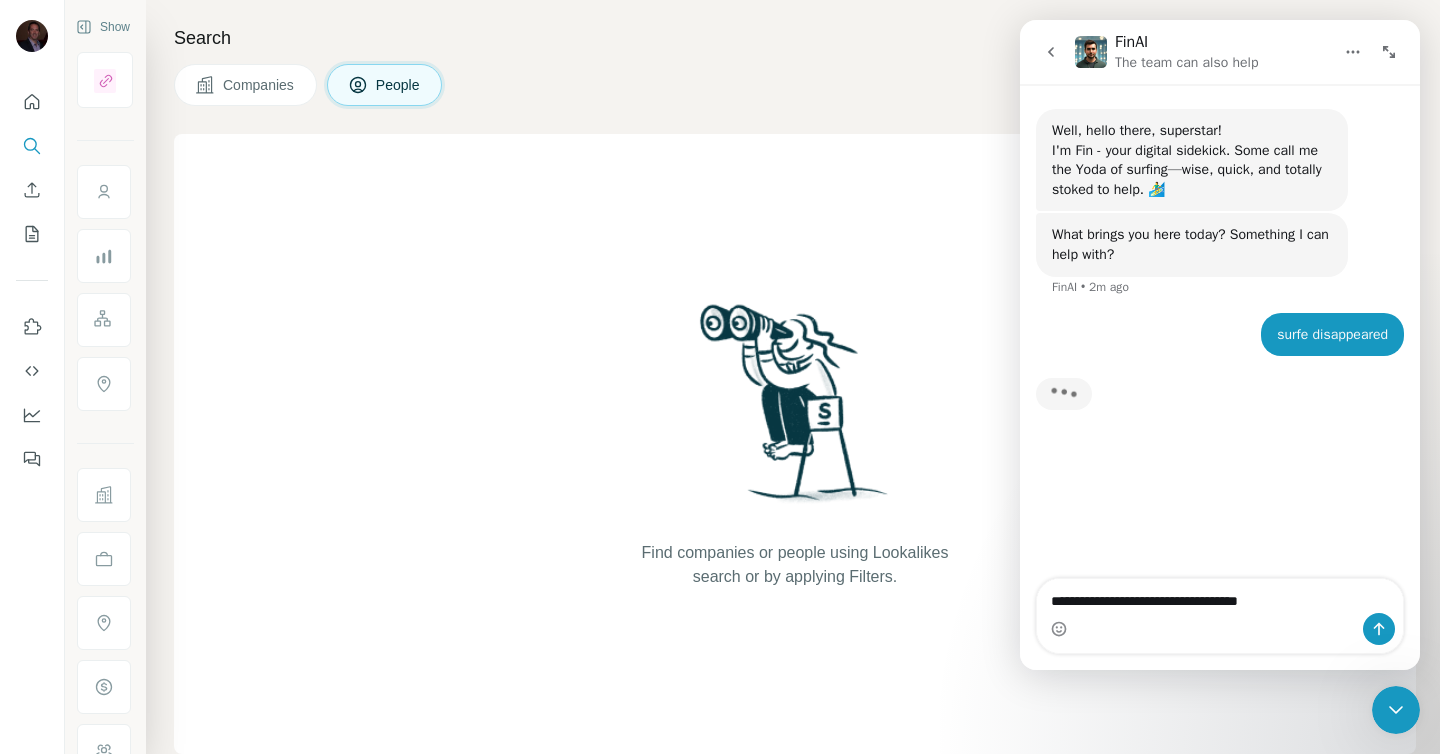 type on "**********" 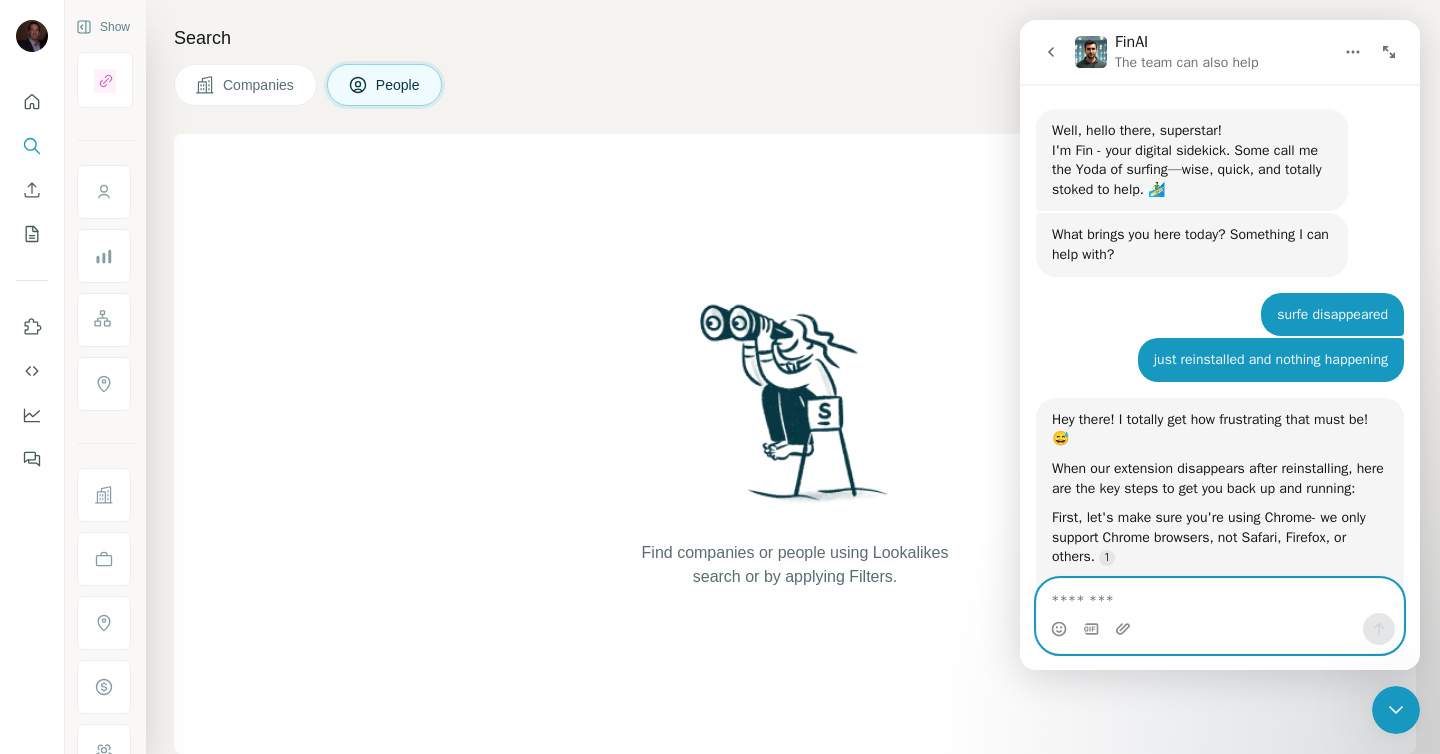 scroll, scrollTop: 3, scrollLeft: 0, axis: vertical 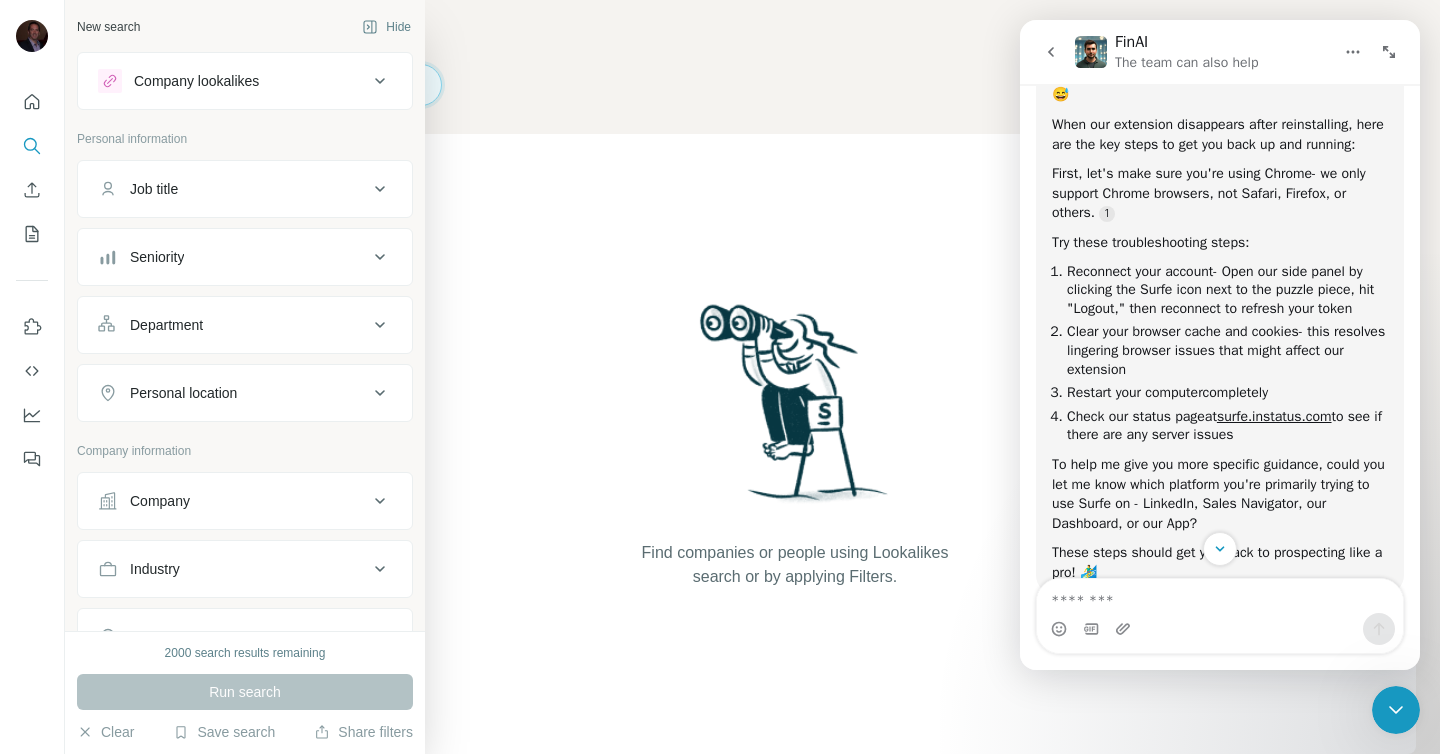 click 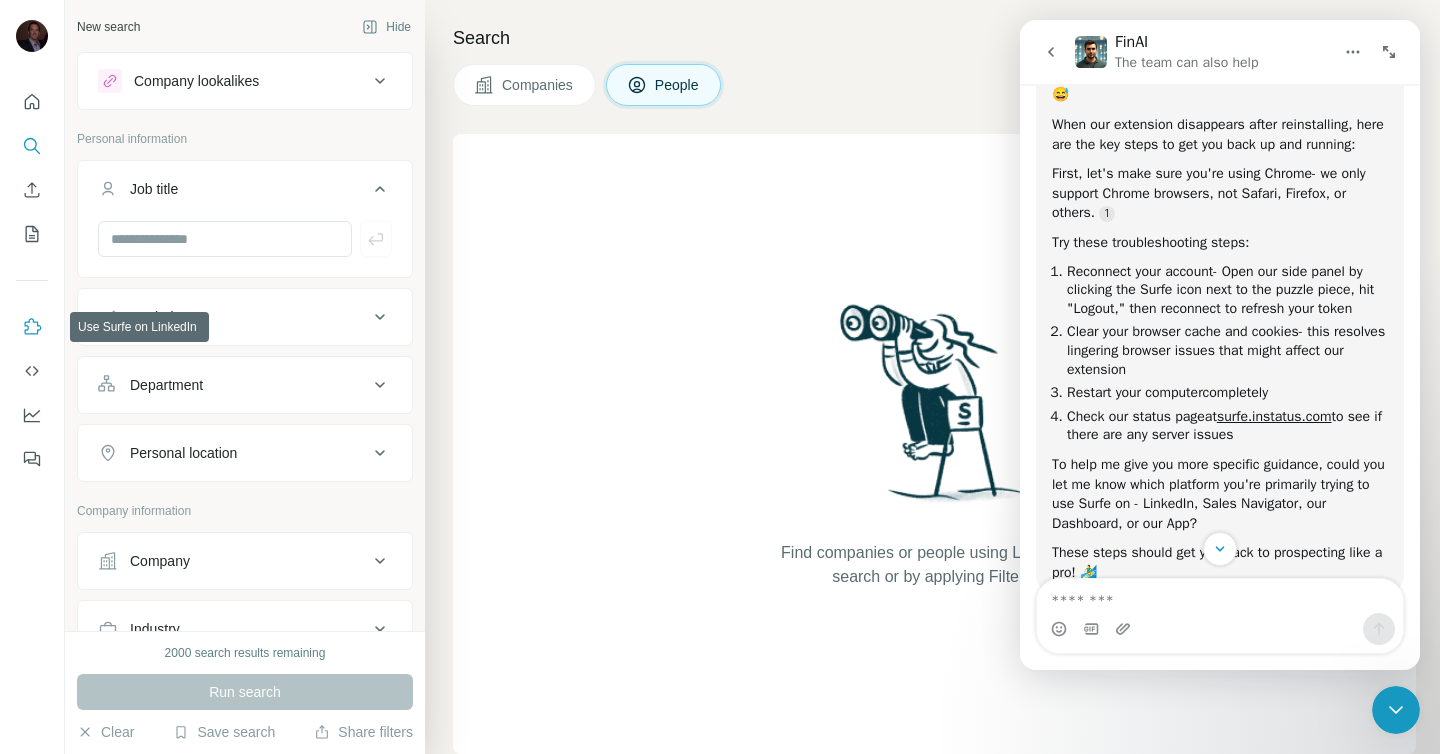 click 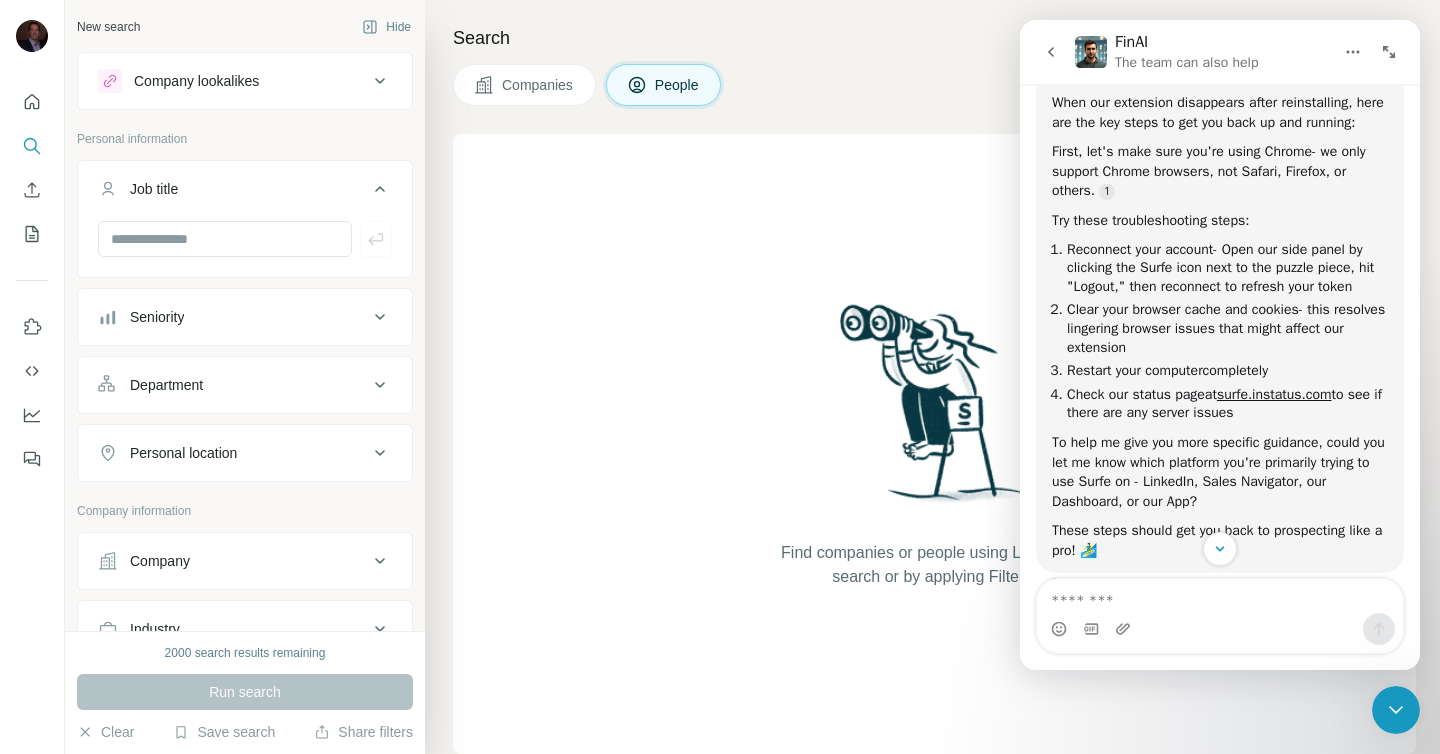 scroll, scrollTop: 440, scrollLeft: 0, axis: vertical 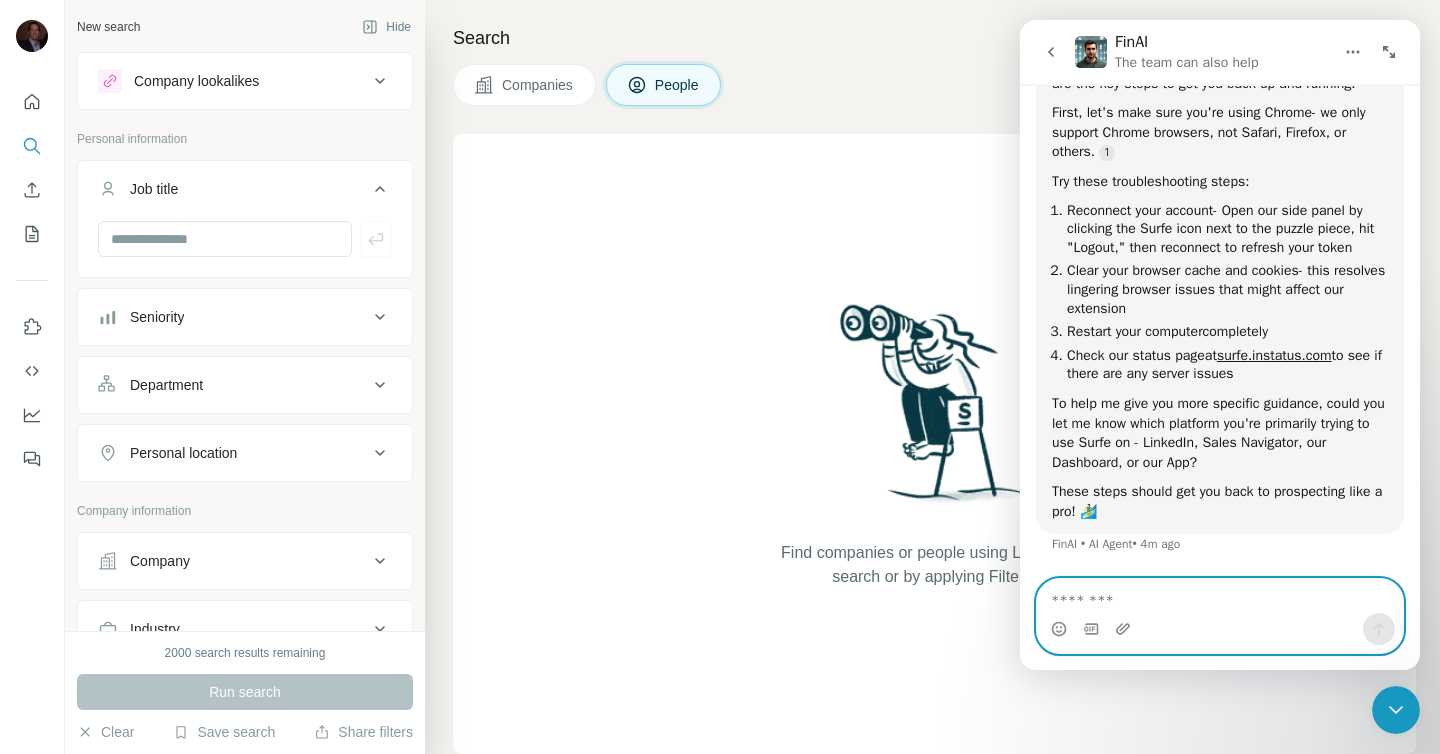 click at bounding box center (1220, 596) 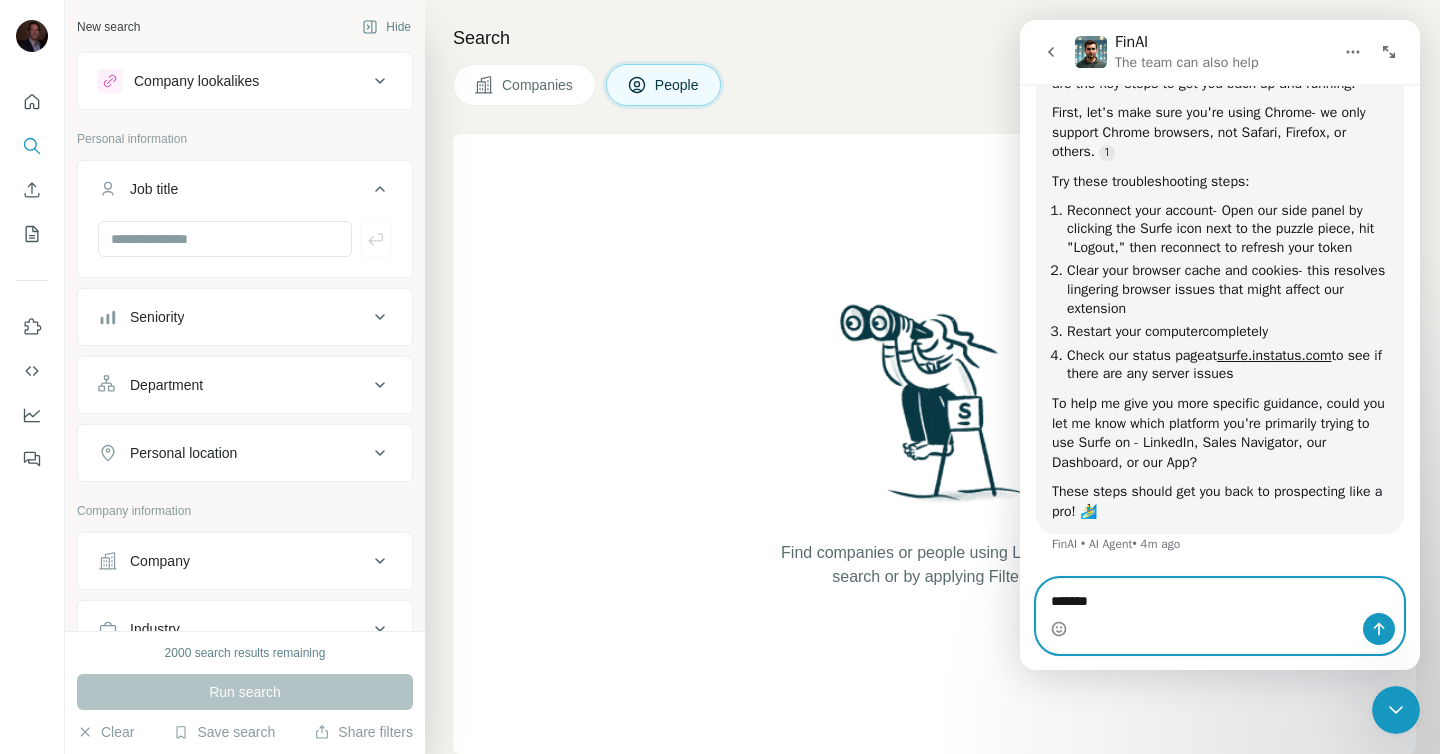 type on "********" 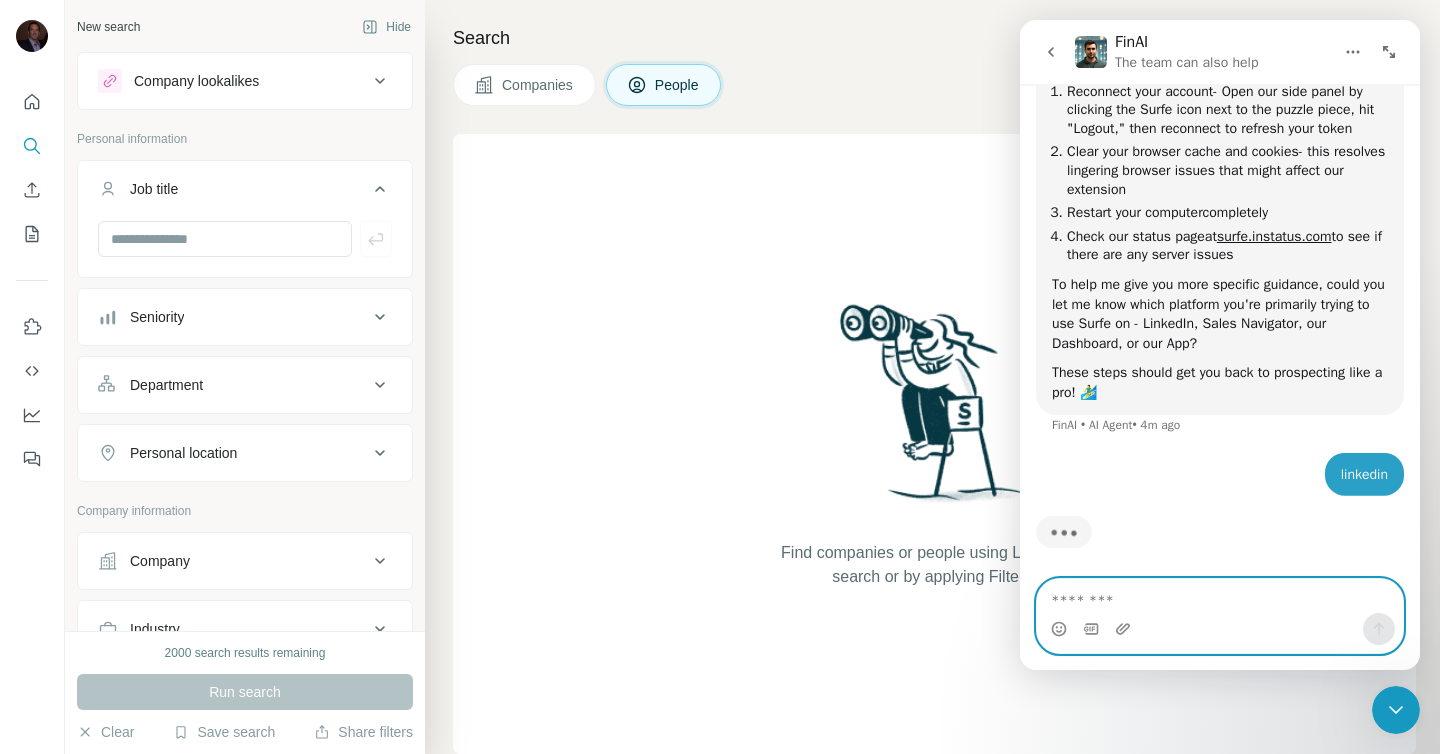 scroll, scrollTop: 564, scrollLeft: 0, axis: vertical 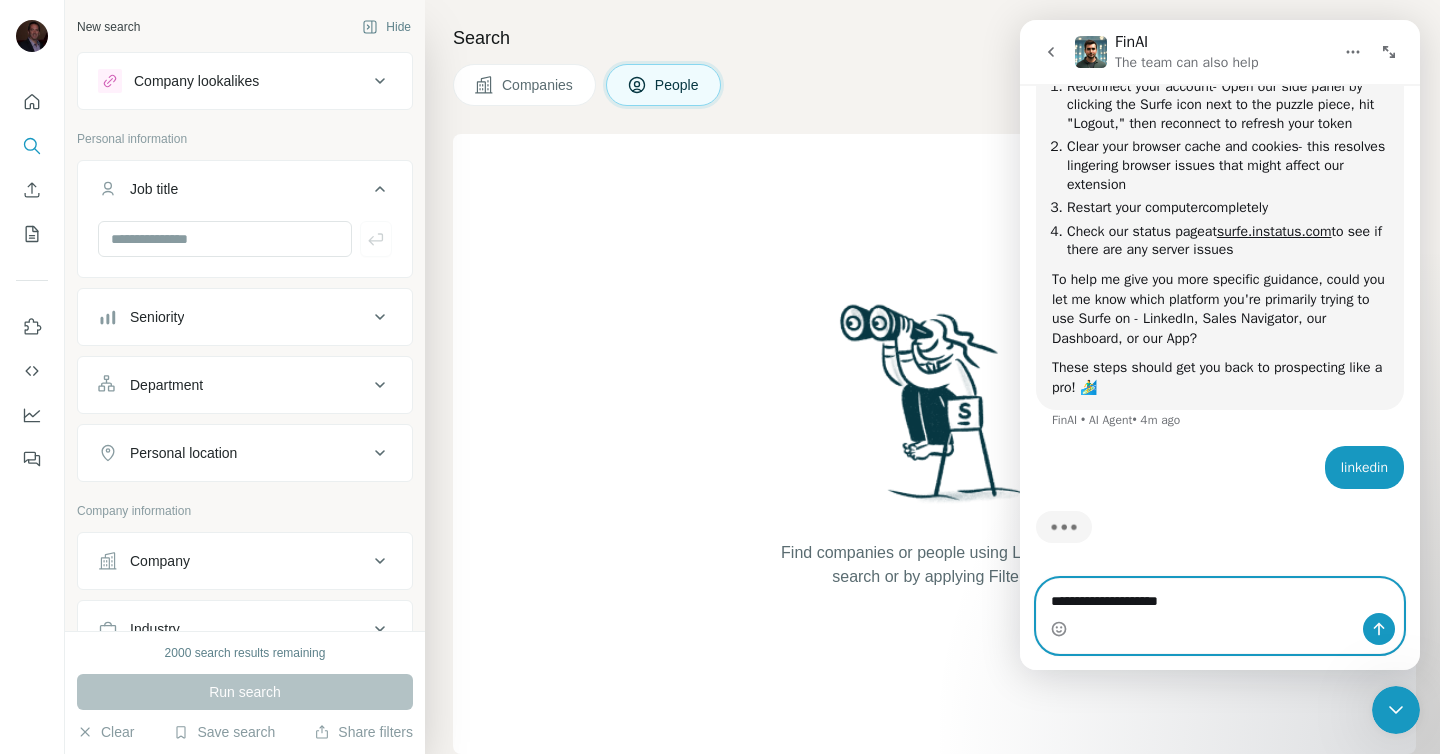 type on "**********" 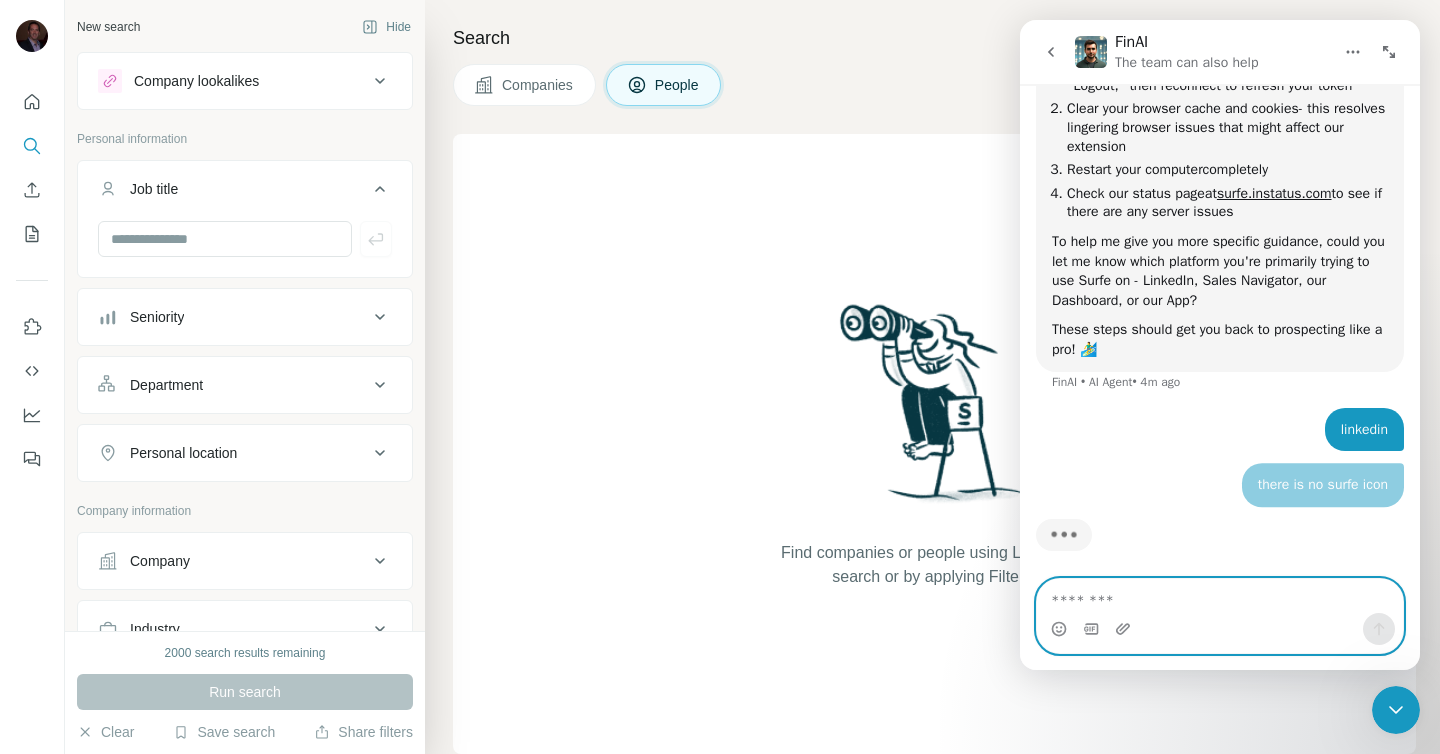 scroll, scrollTop: 610, scrollLeft: 0, axis: vertical 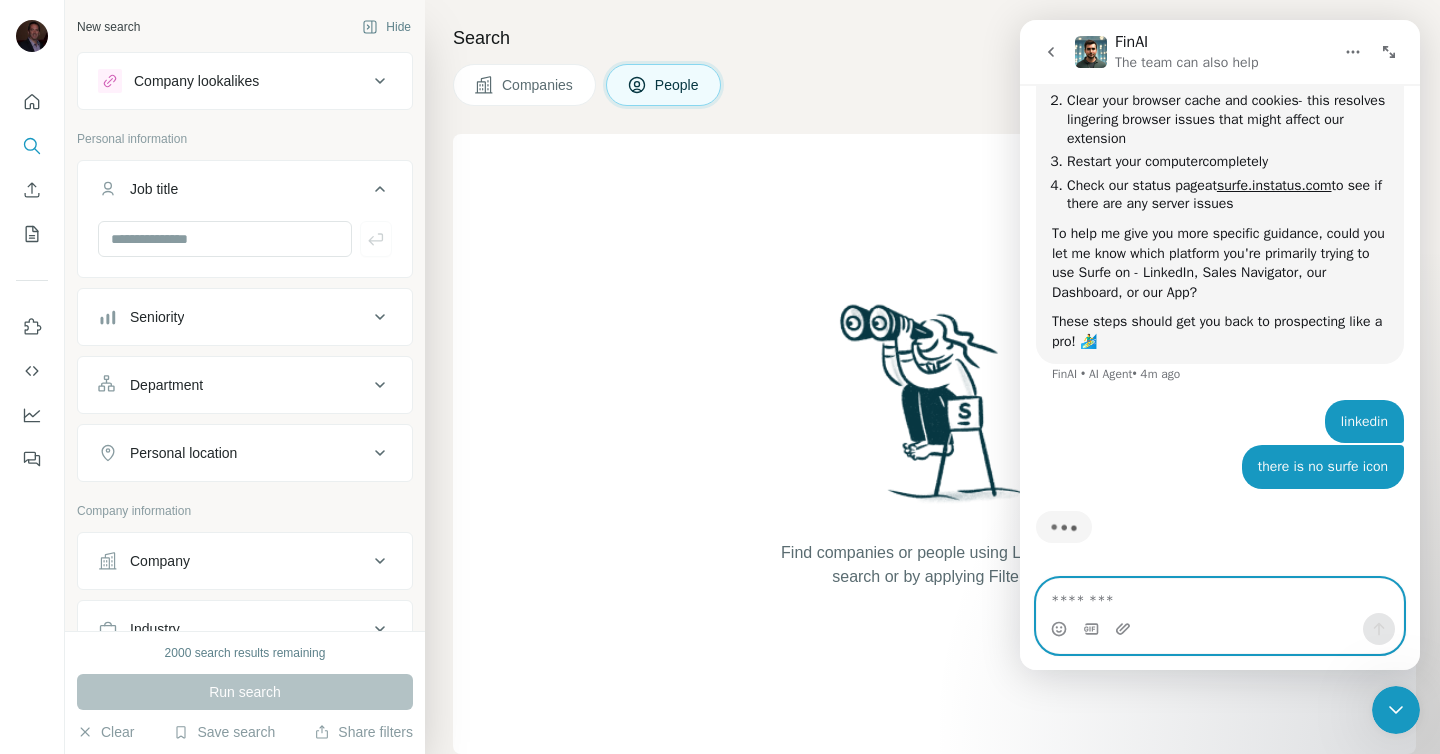 click at bounding box center [1220, 596] 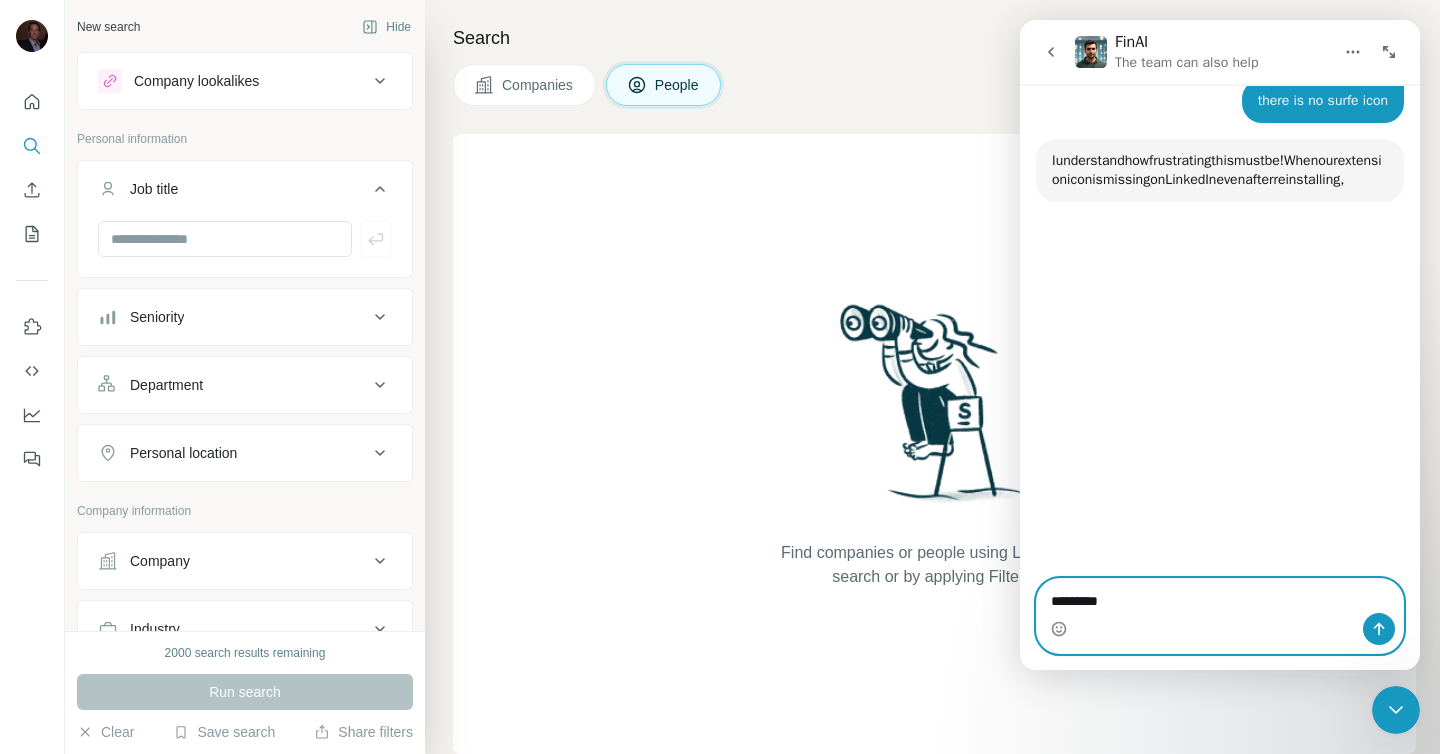 scroll, scrollTop: 957, scrollLeft: 0, axis: vertical 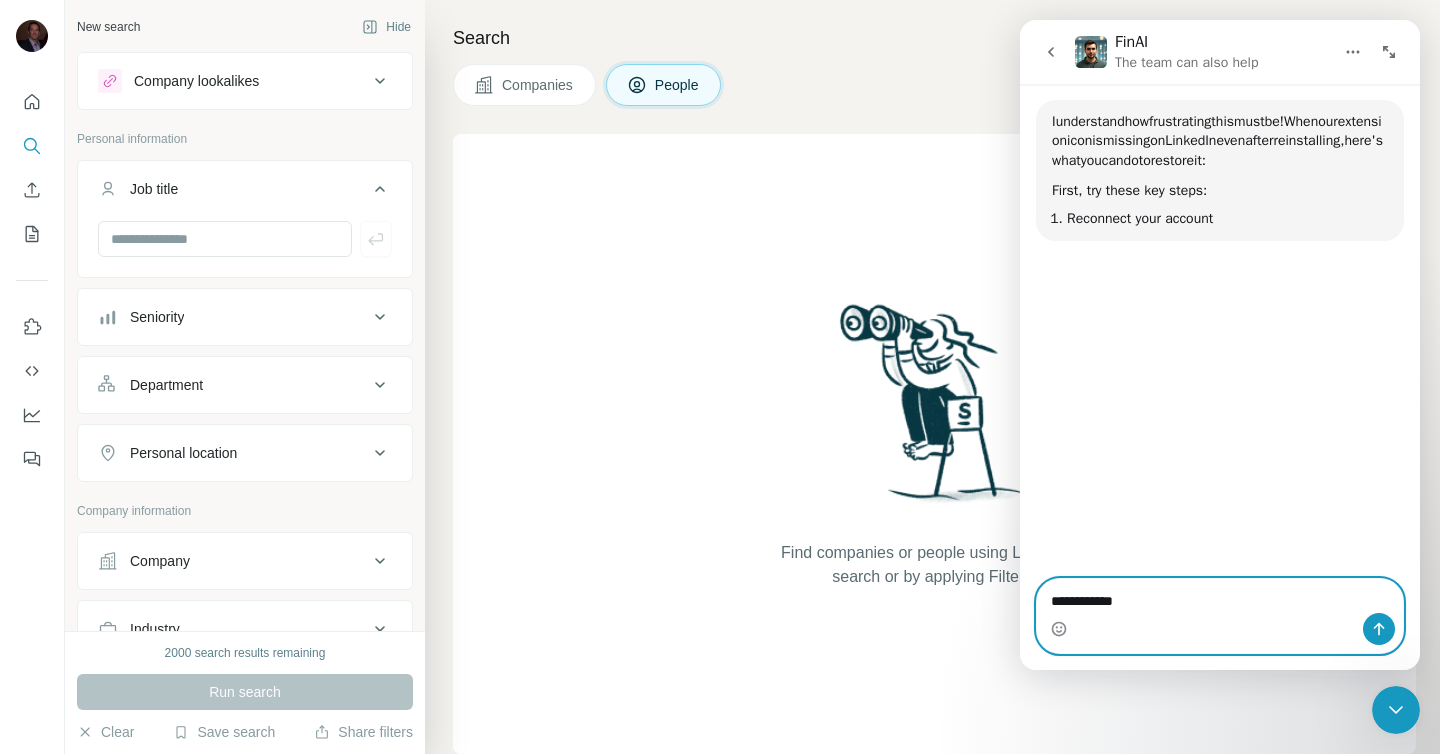 type on "**********" 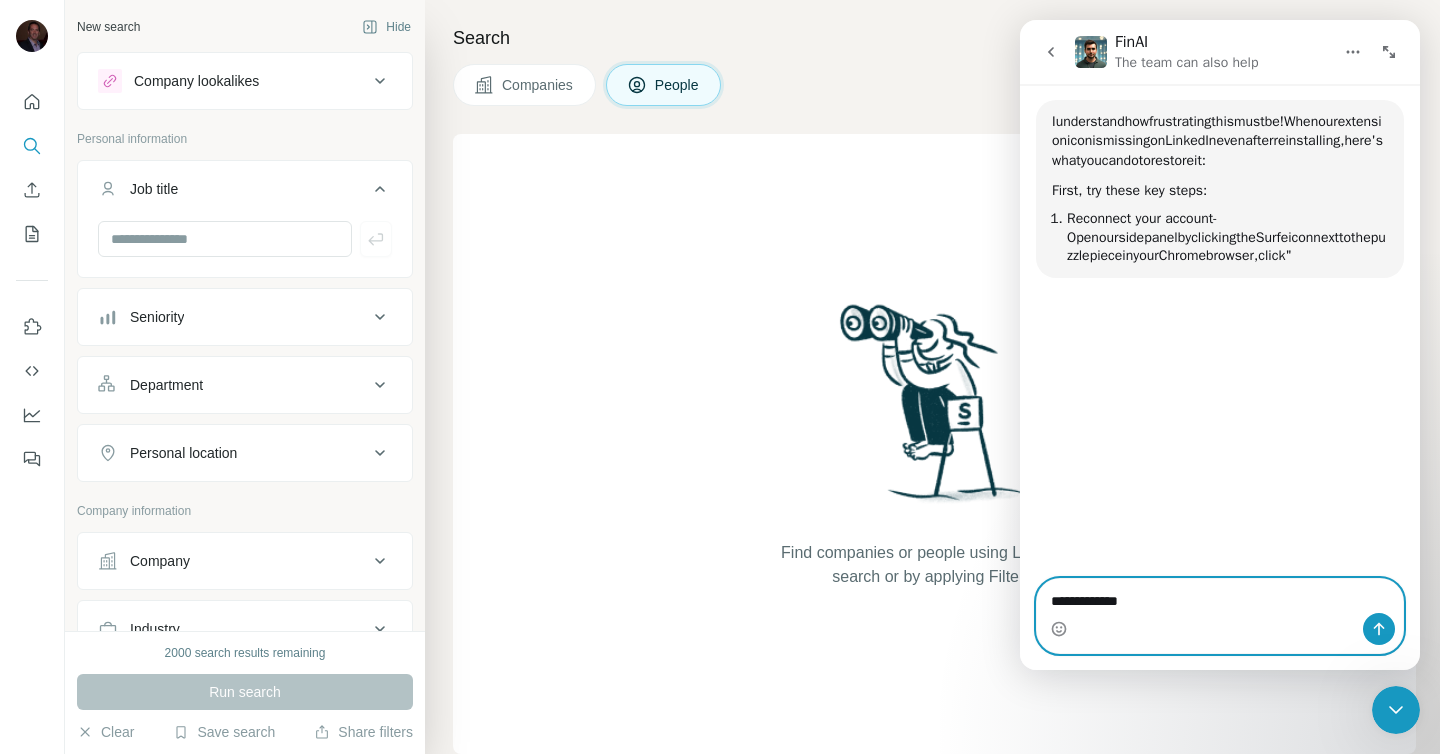type 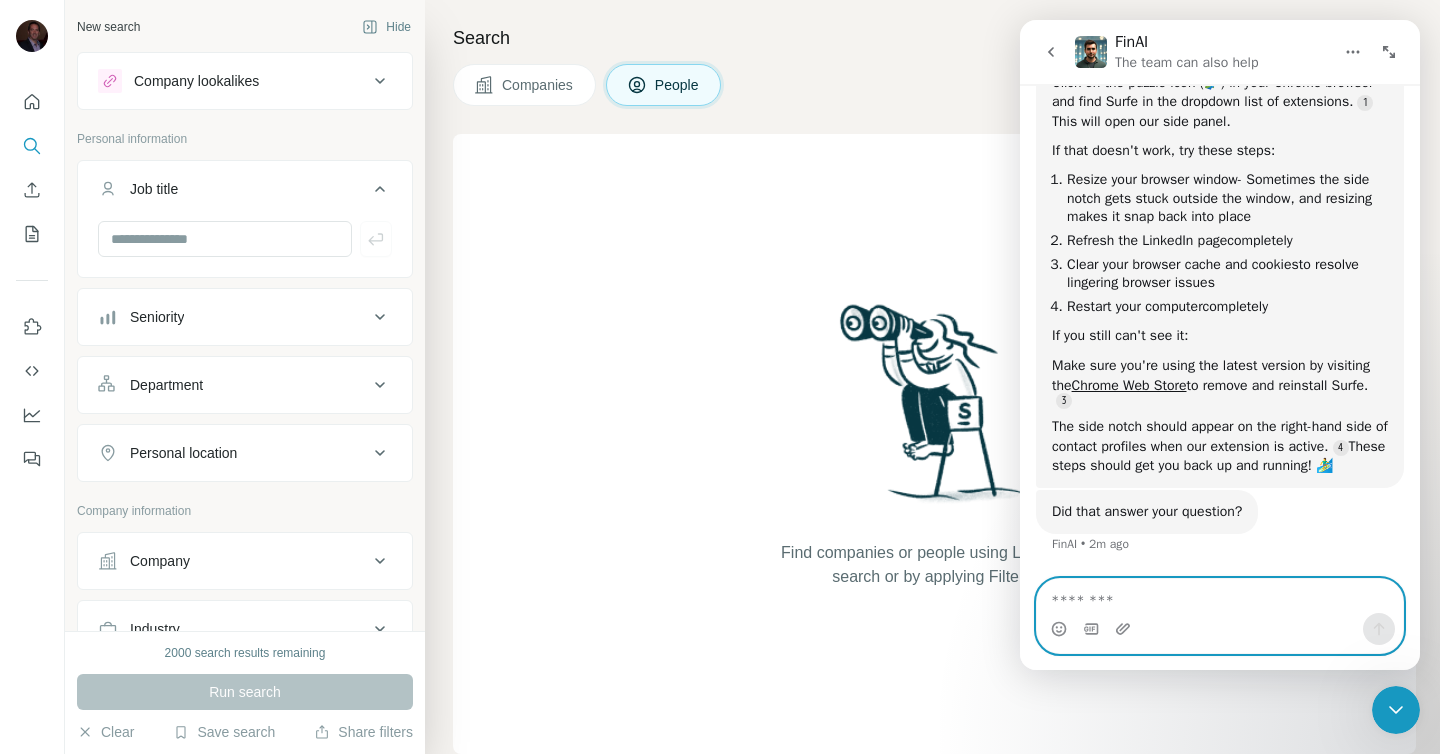 scroll, scrollTop: 1155, scrollLeft: 0, axis: vertical 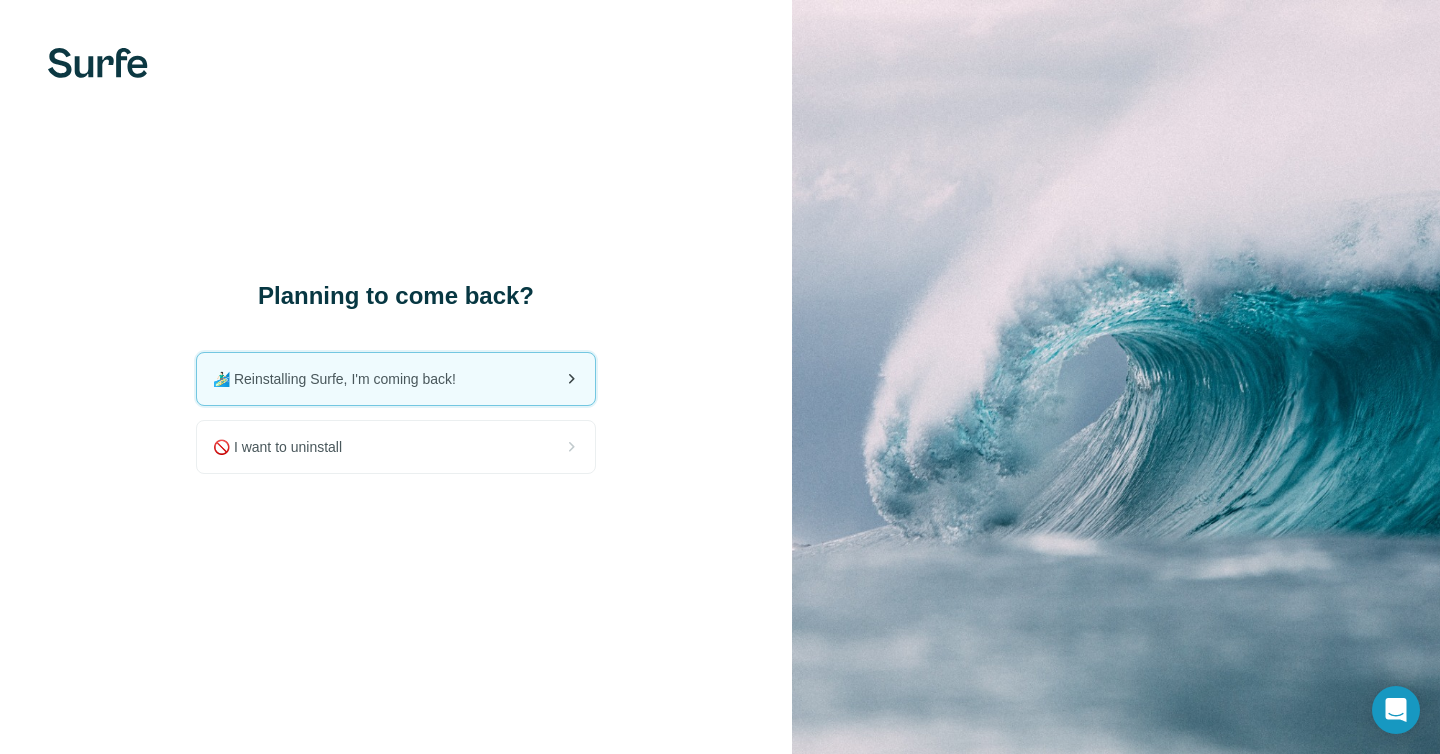 click on "🏄🏻‍♂️ Reinstalling Surfe, I'm coming back!" at bounding box center (342, 379) 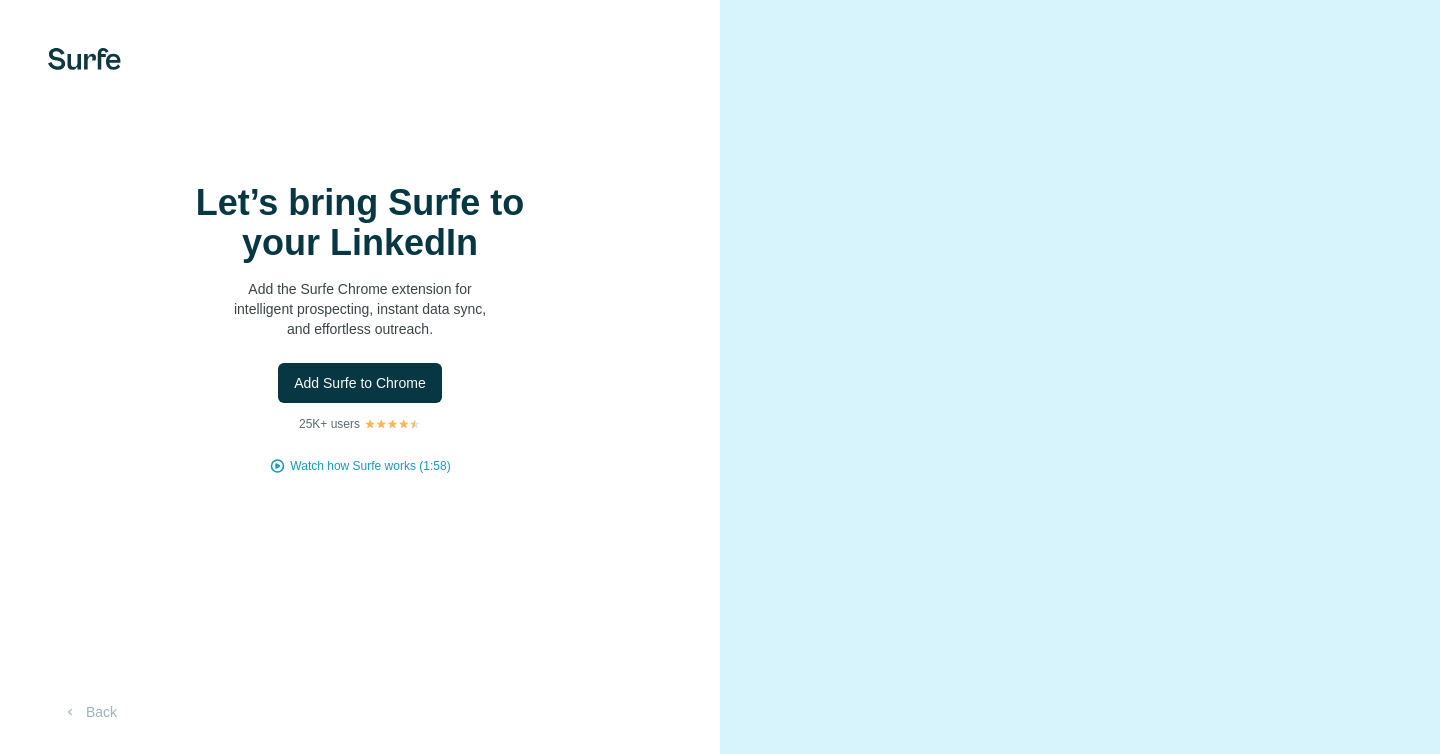 scroll, scrollTop: 0, scrollLeft: 0, axis: both 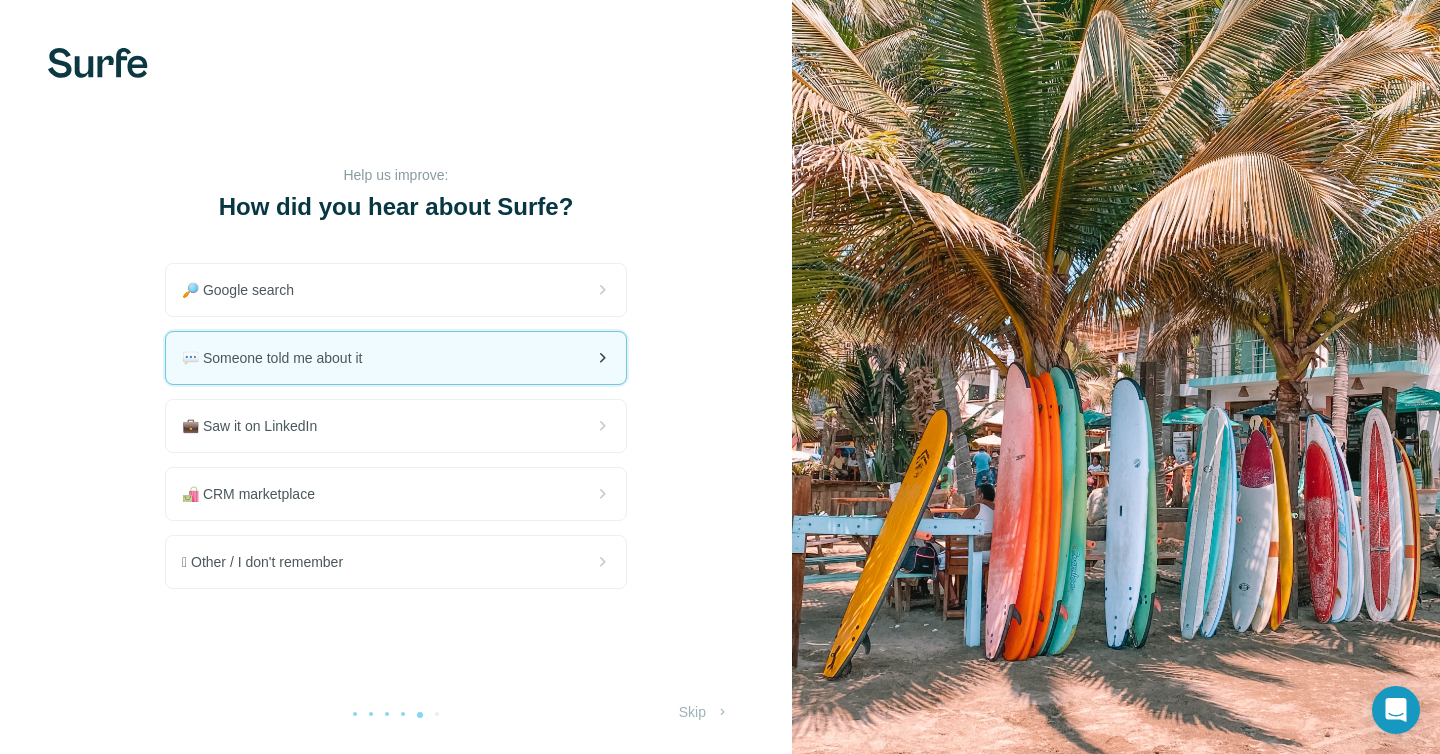 click on "💬  Someone told me about it" at bounding box center (280, 358) 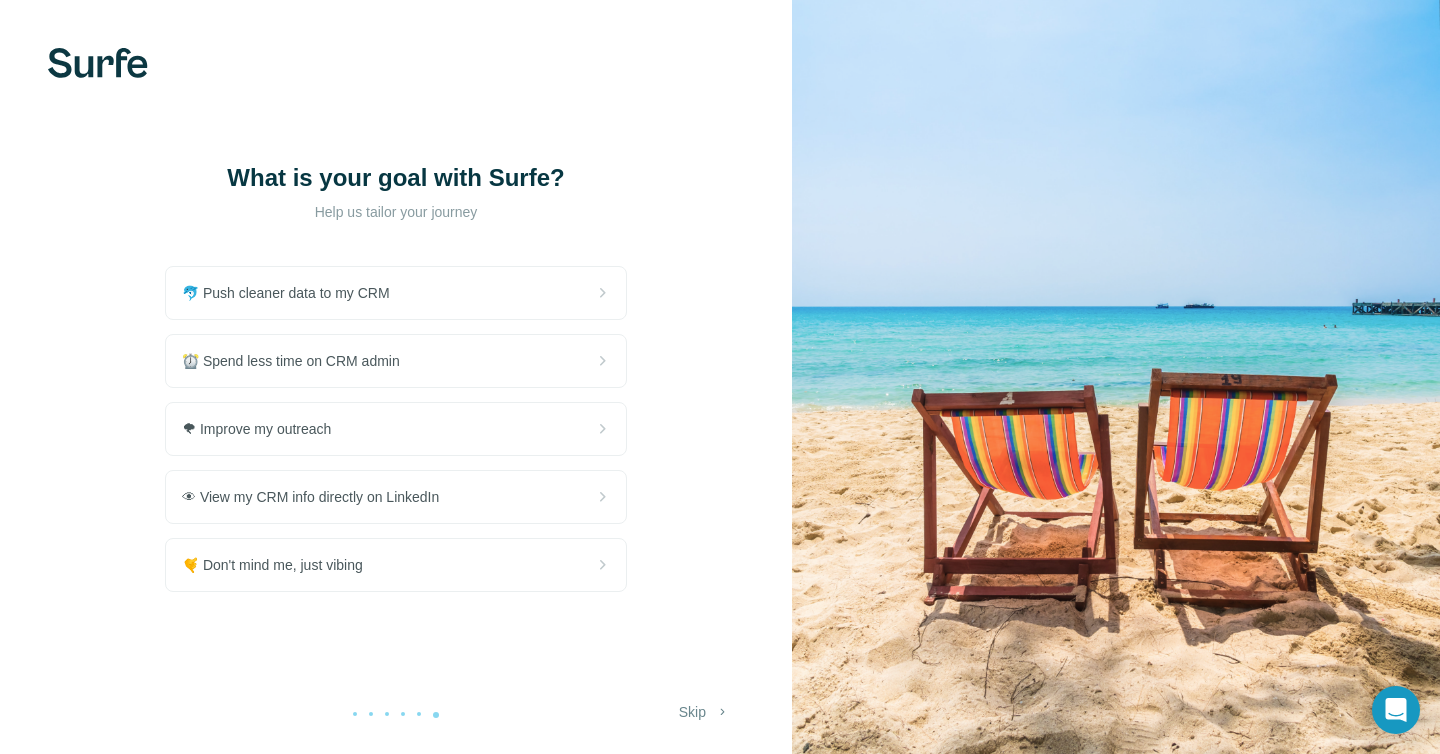 click on "Skip" at bounding box center (704, 712) 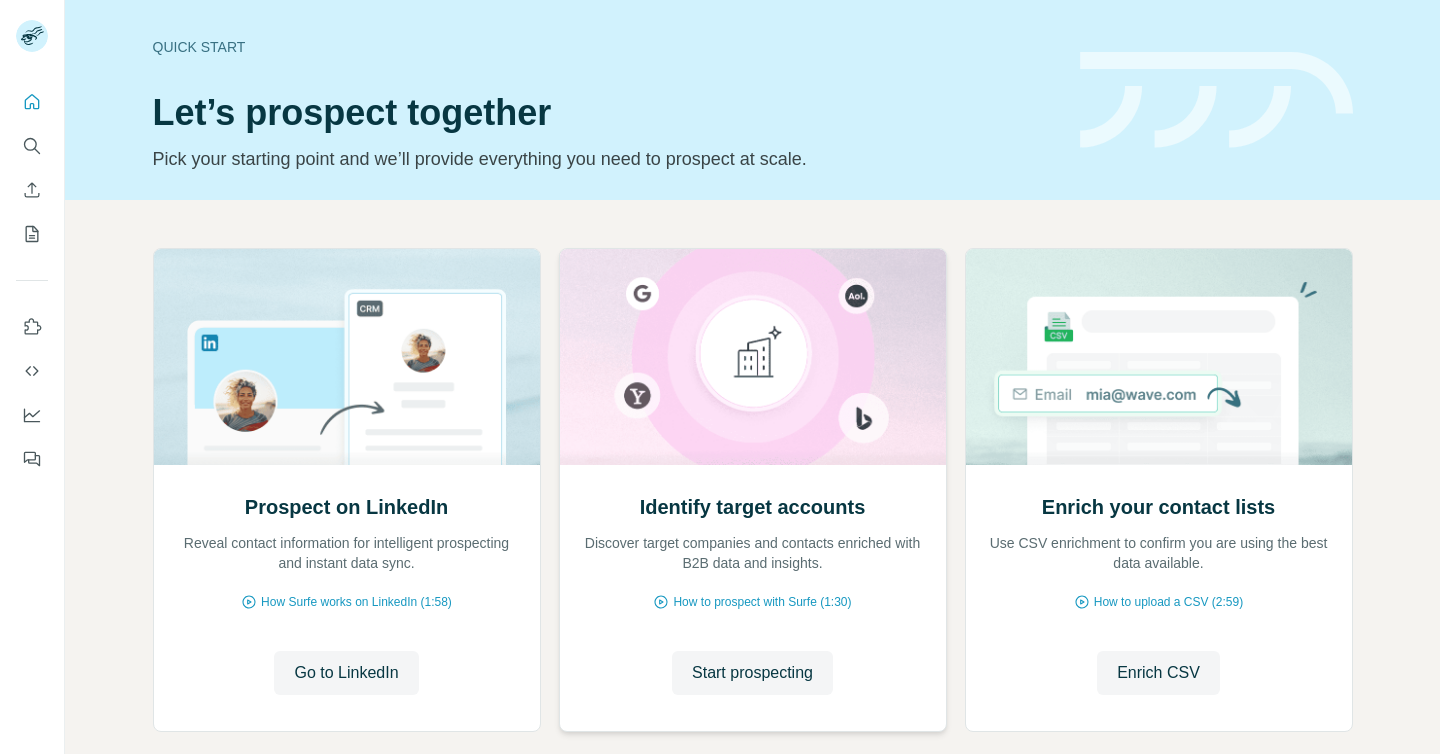 scroll, scrollTop: 0, scrollLeft: 0, axis: both 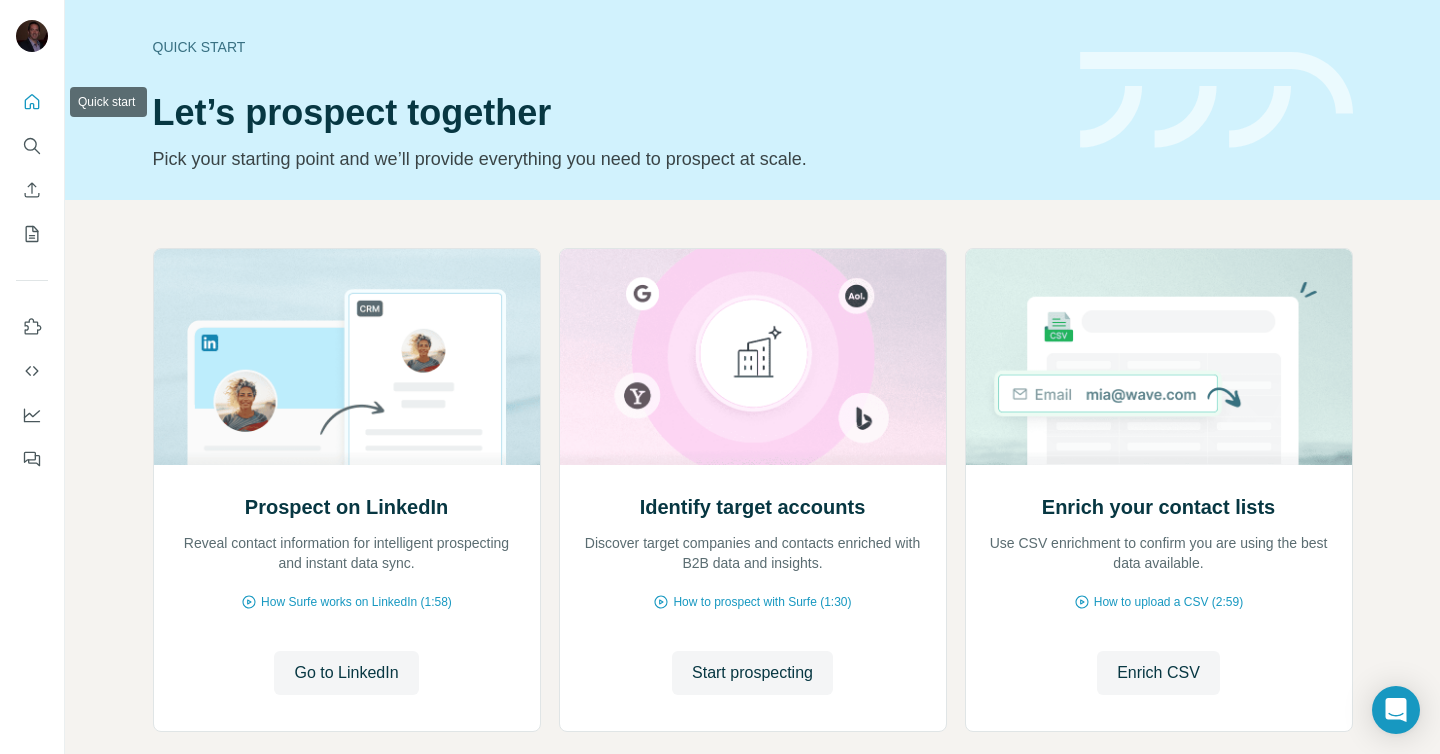 click 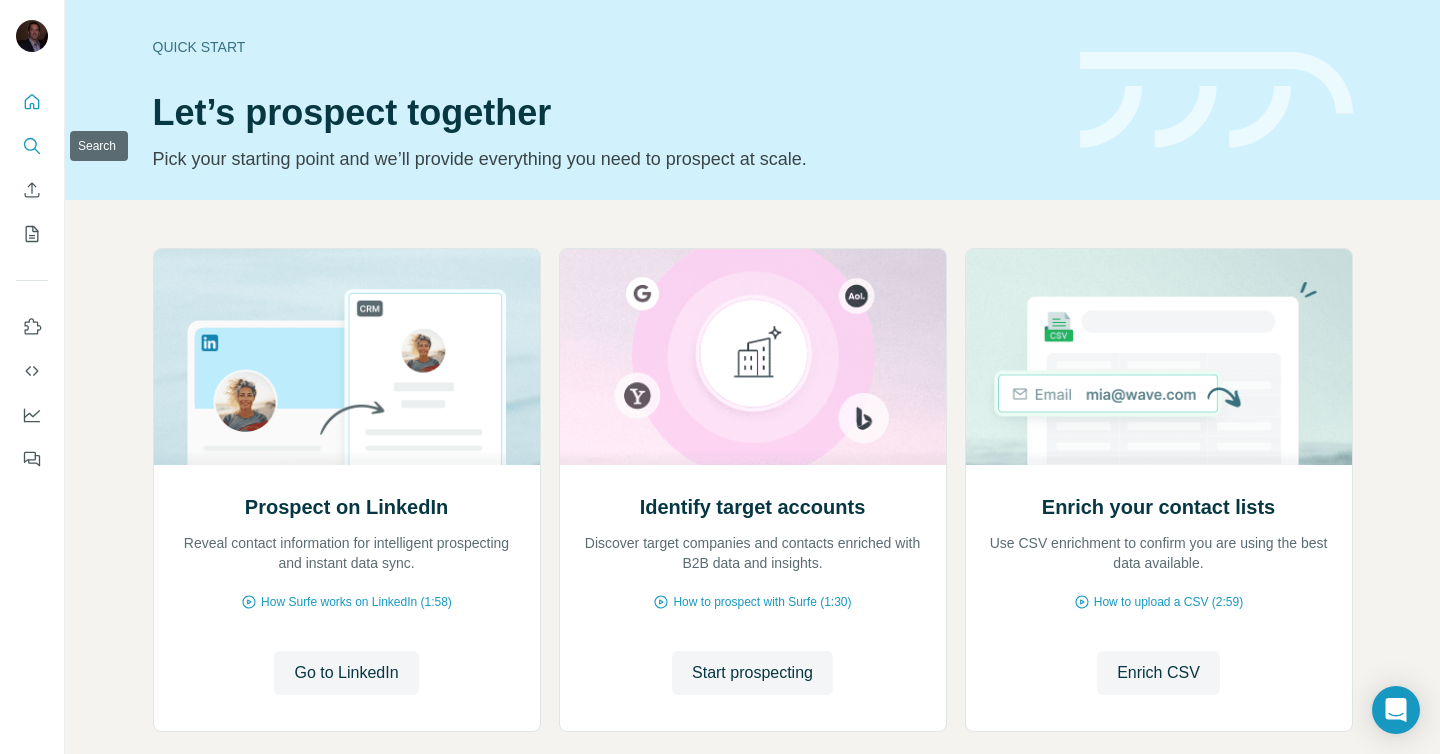 click 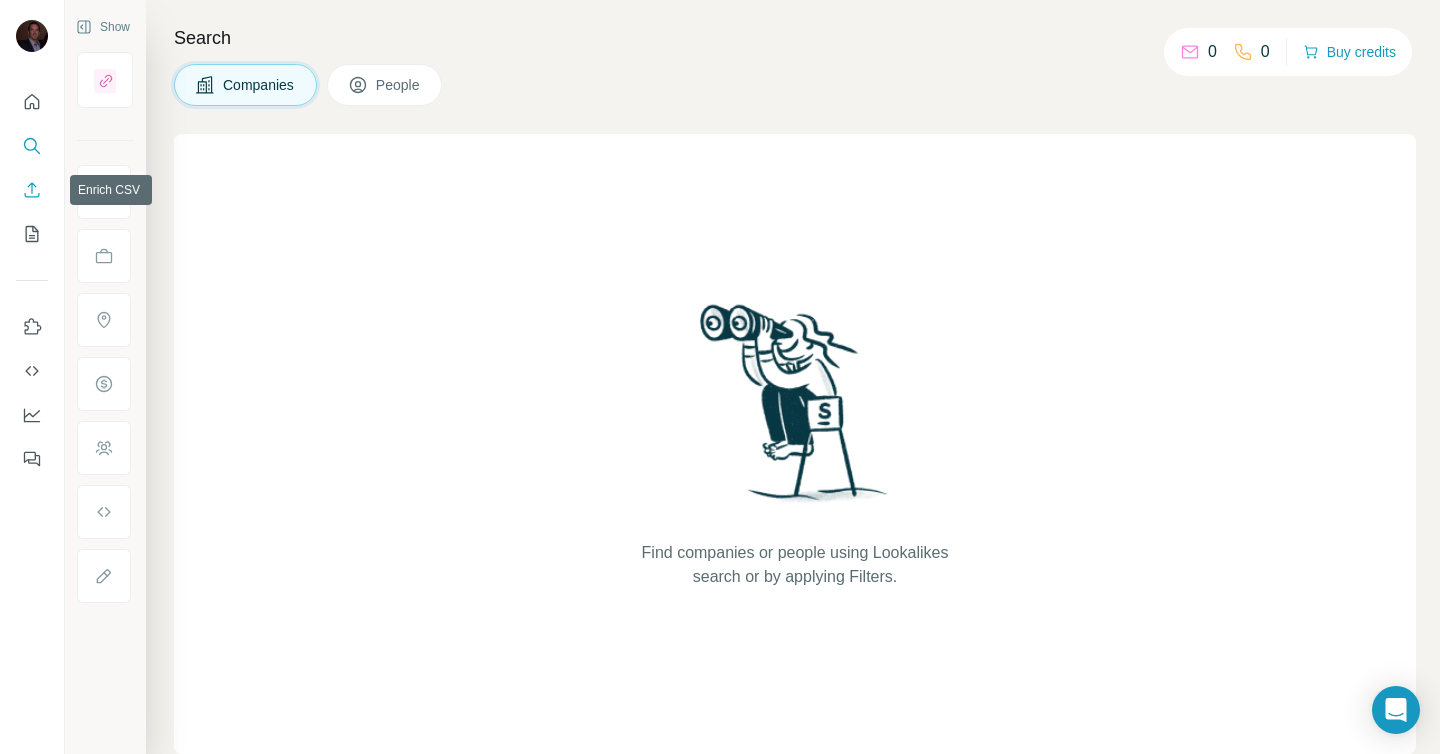 click 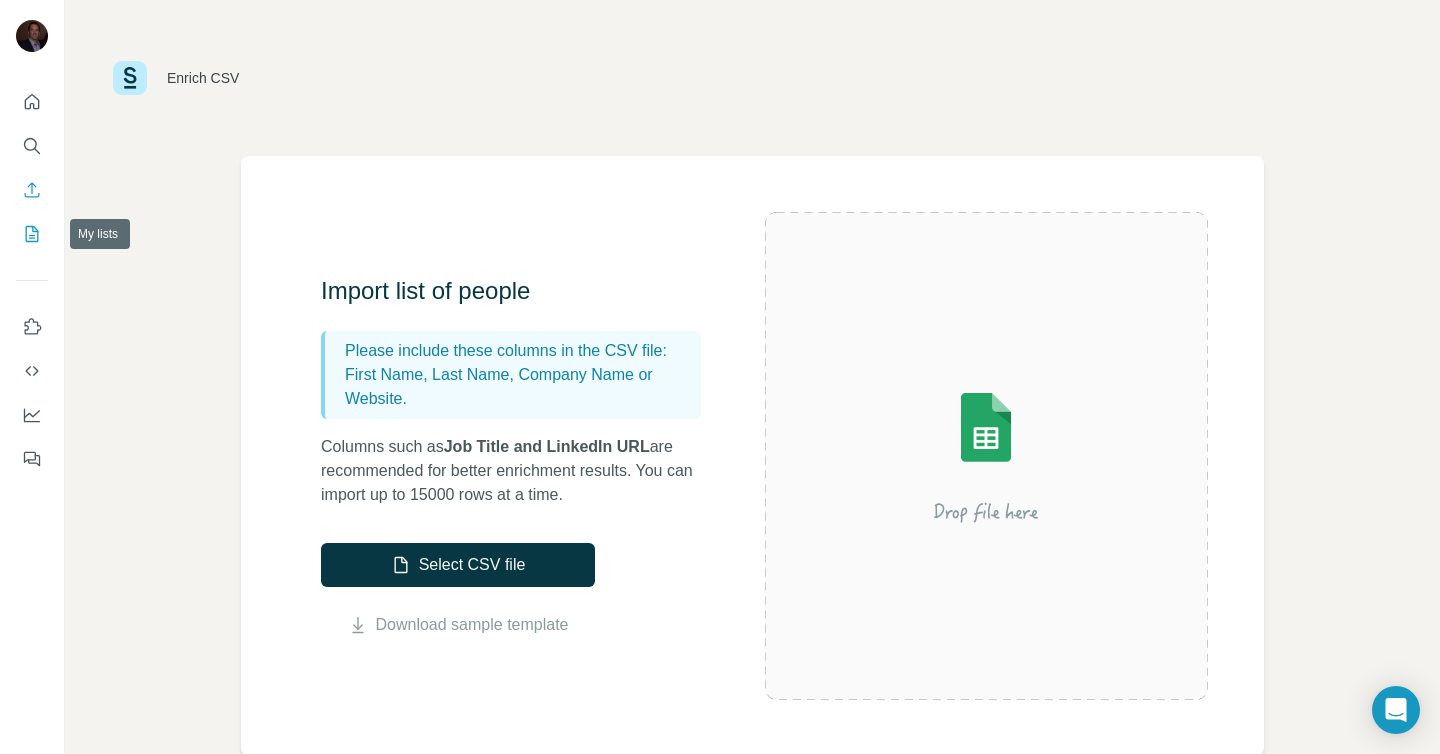 click at bounding box center [32, 234] 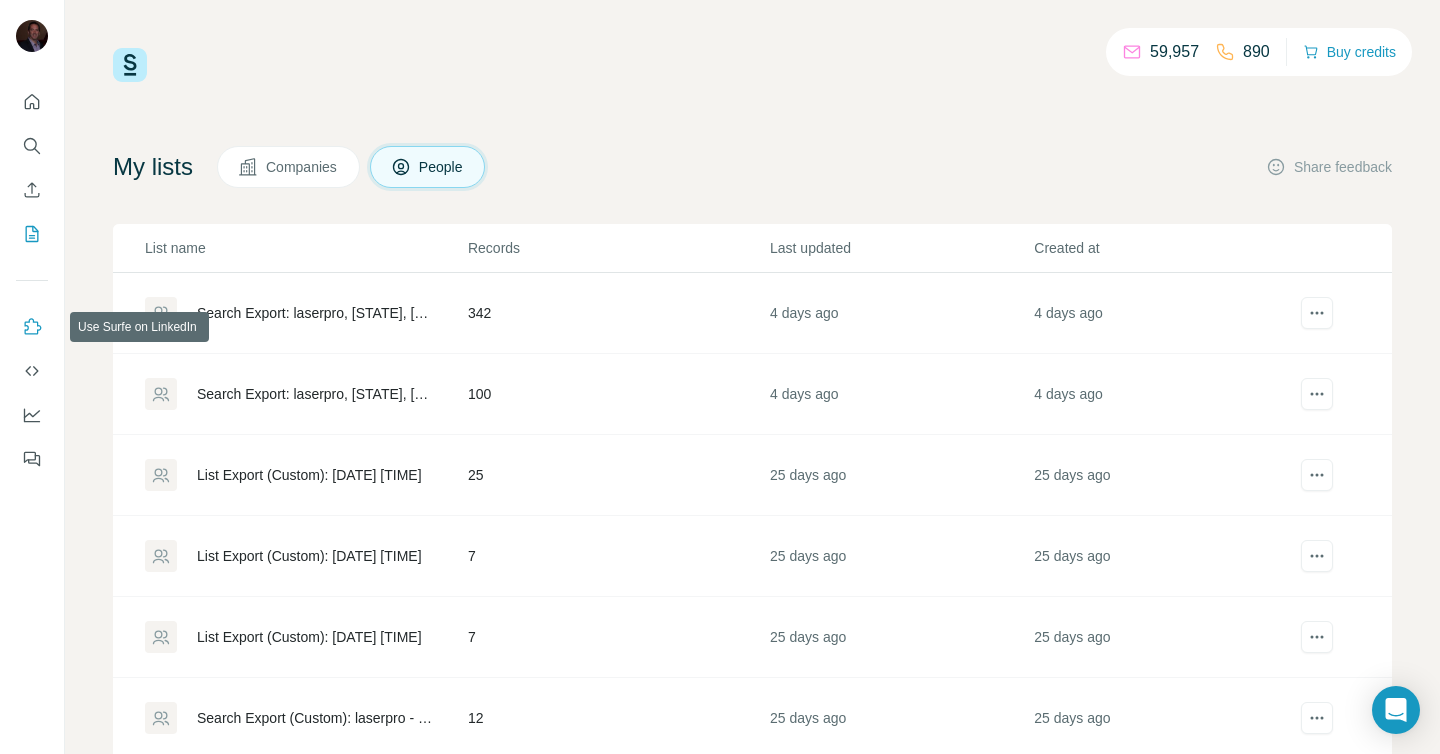 click 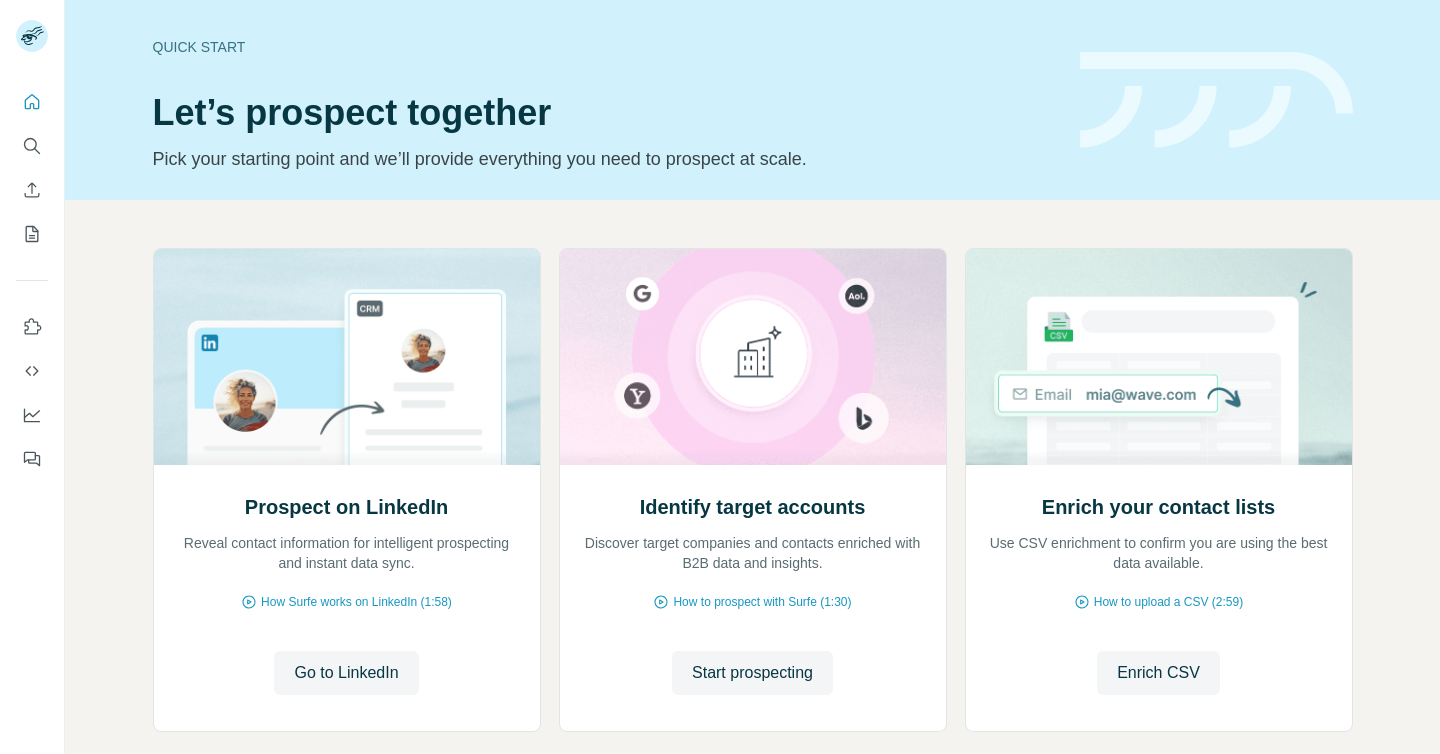 scroll, scrollTop: 0, scrollLeft: 0, axis: both 